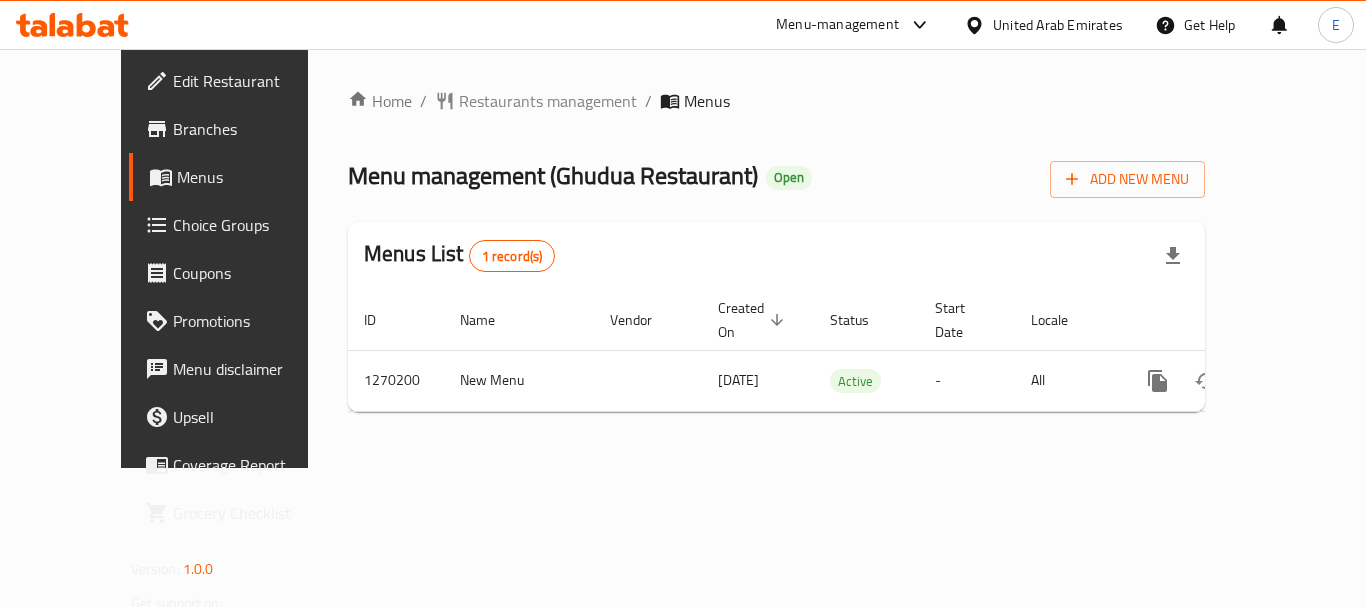 scroll, scrollTop: 0, scrollLeft: 0, axis: both 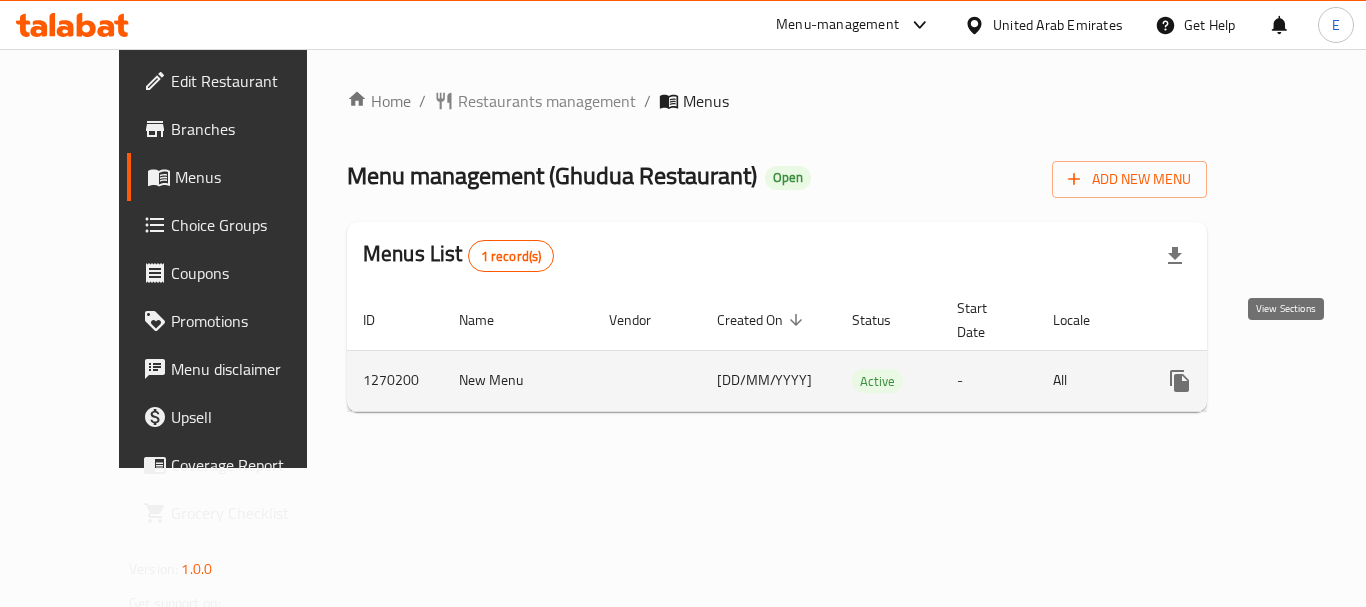 click 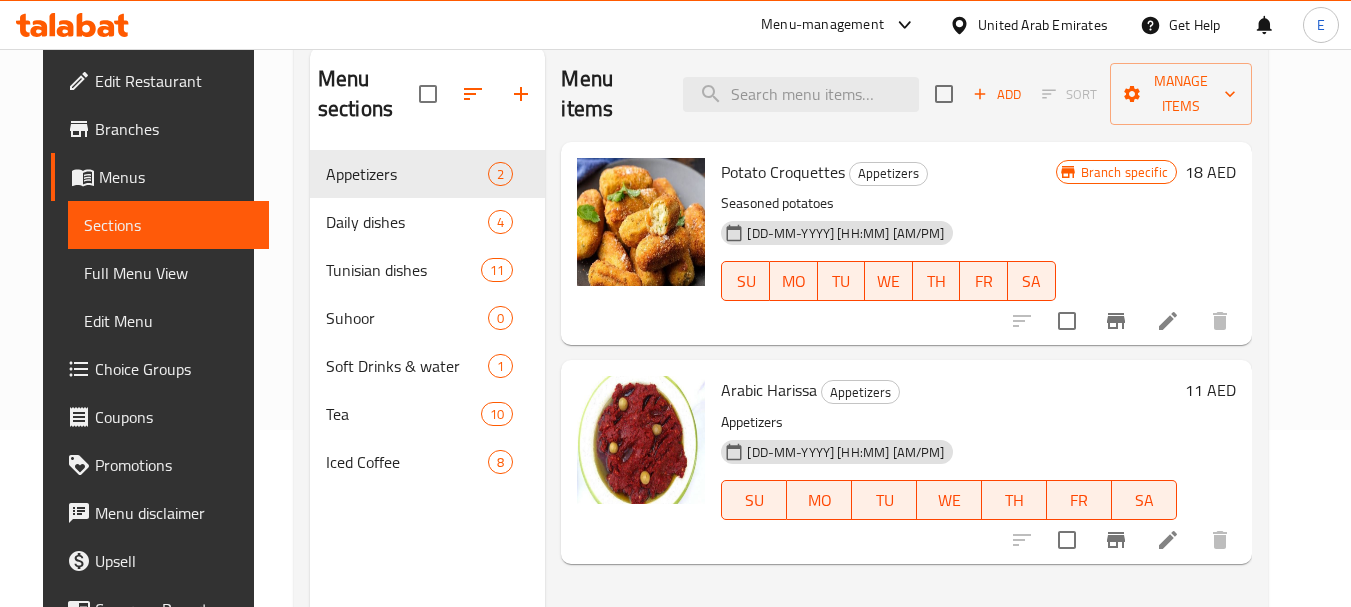 scroll, scrollTop: 80, scrollLeft: 0, axis: vertical 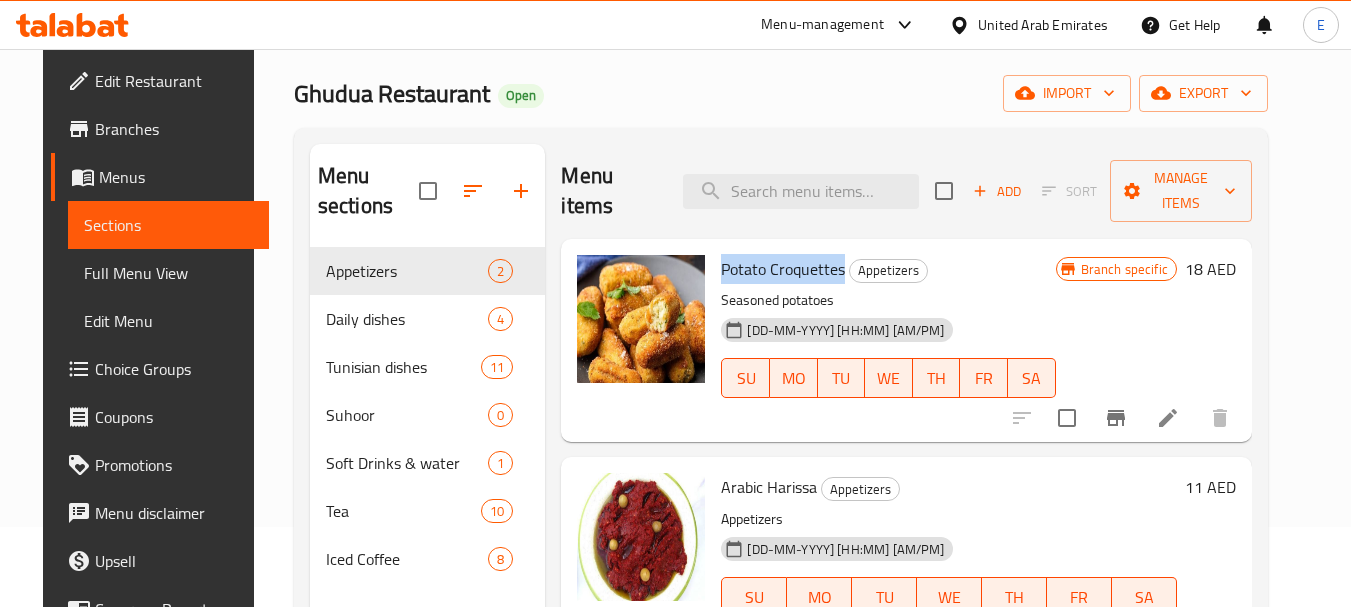 drag, startPoint x: 833, startPoint y: 238, endPoint x: 704, endPoint y: 237, distance: 129.00388 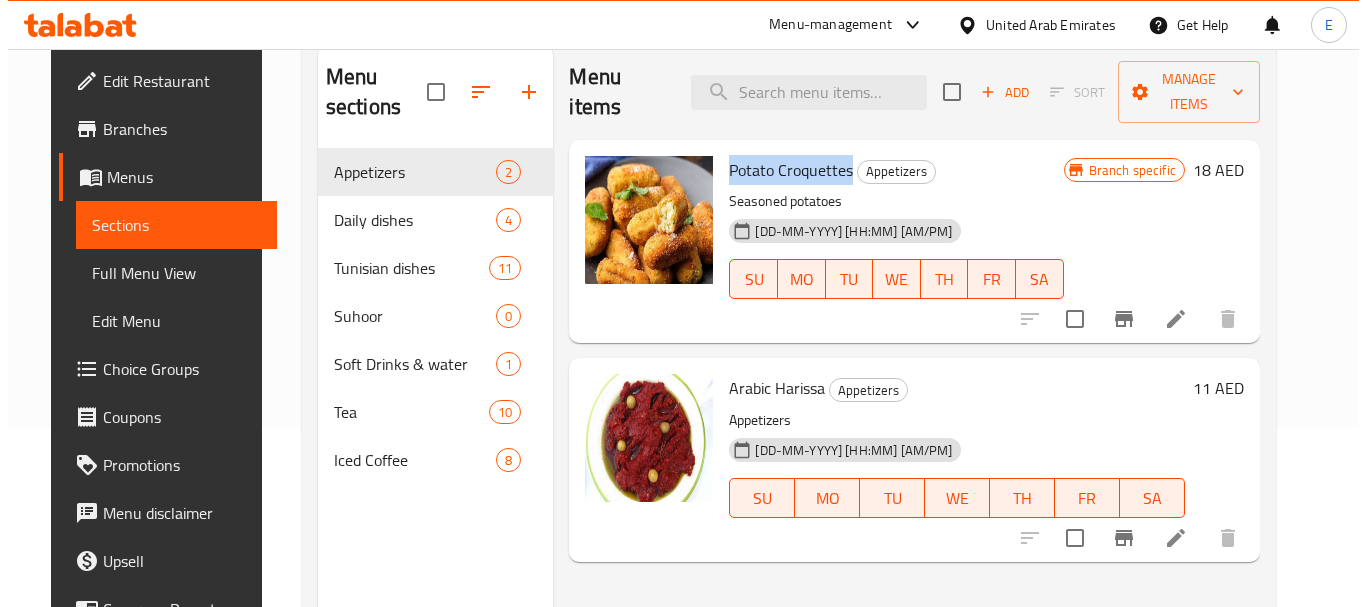 scroll, scrollTop: 0, scrollLeft: 0, axis: both 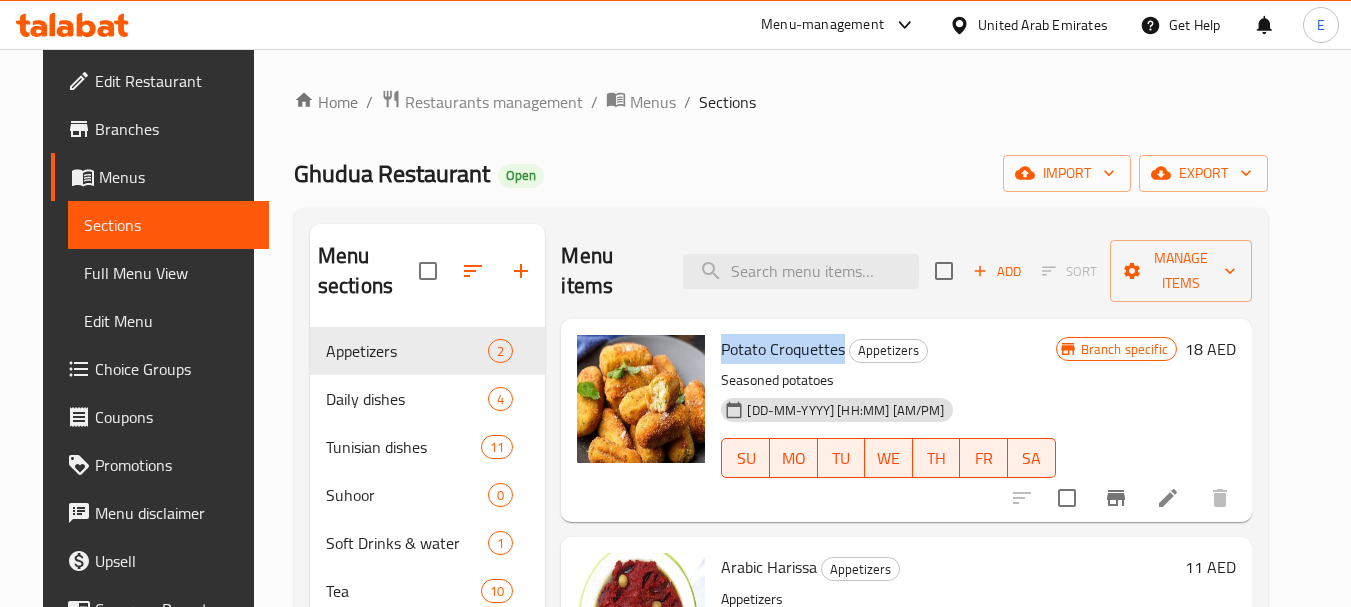 click 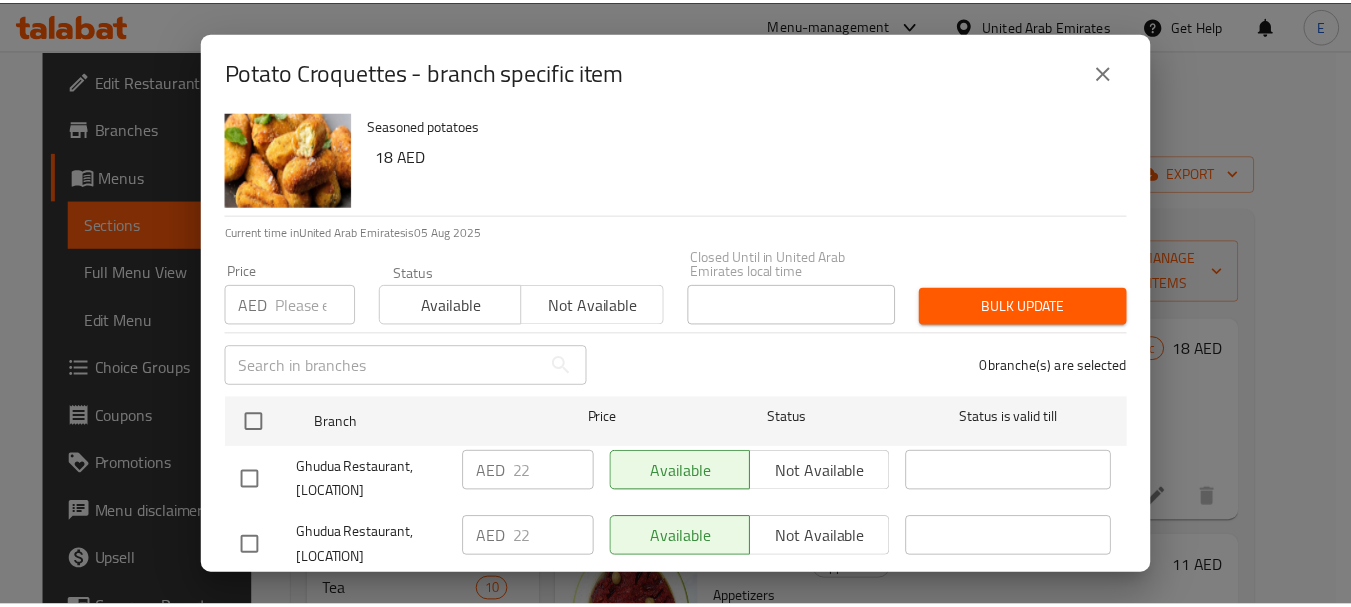 scroll, scrollTop: 99, scrollLeft: 0, axis: vertical 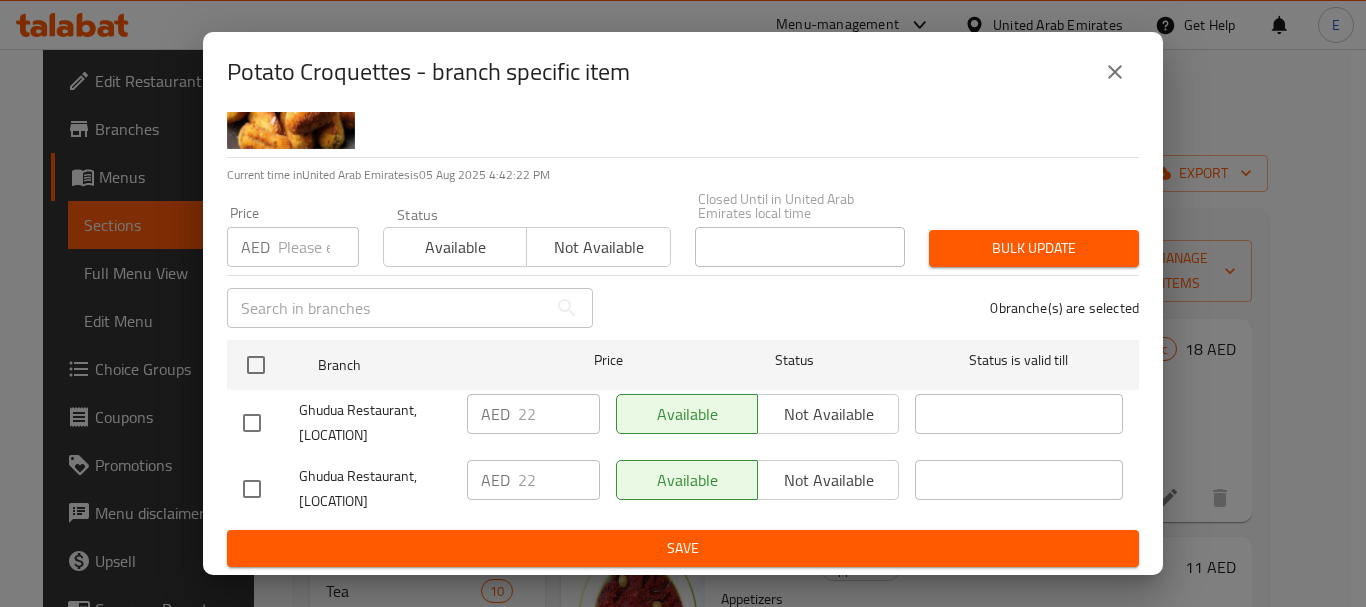 click 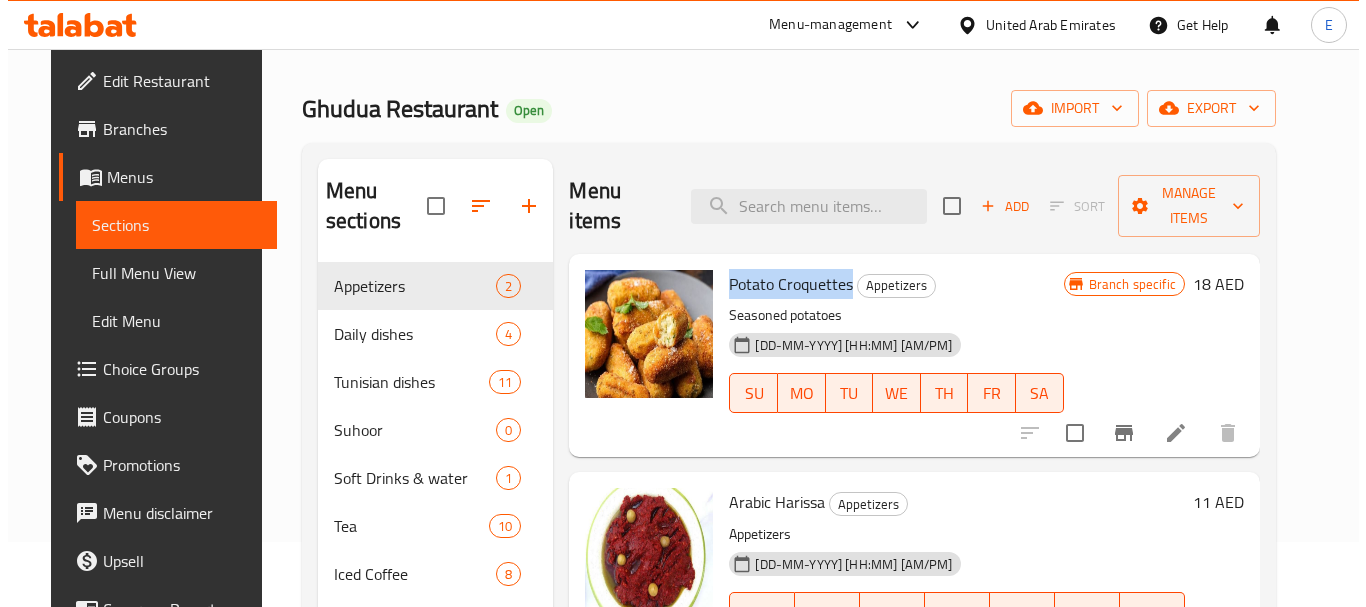 scroll, scrollTop: 100, scrollLeft: 0, axis: vertical 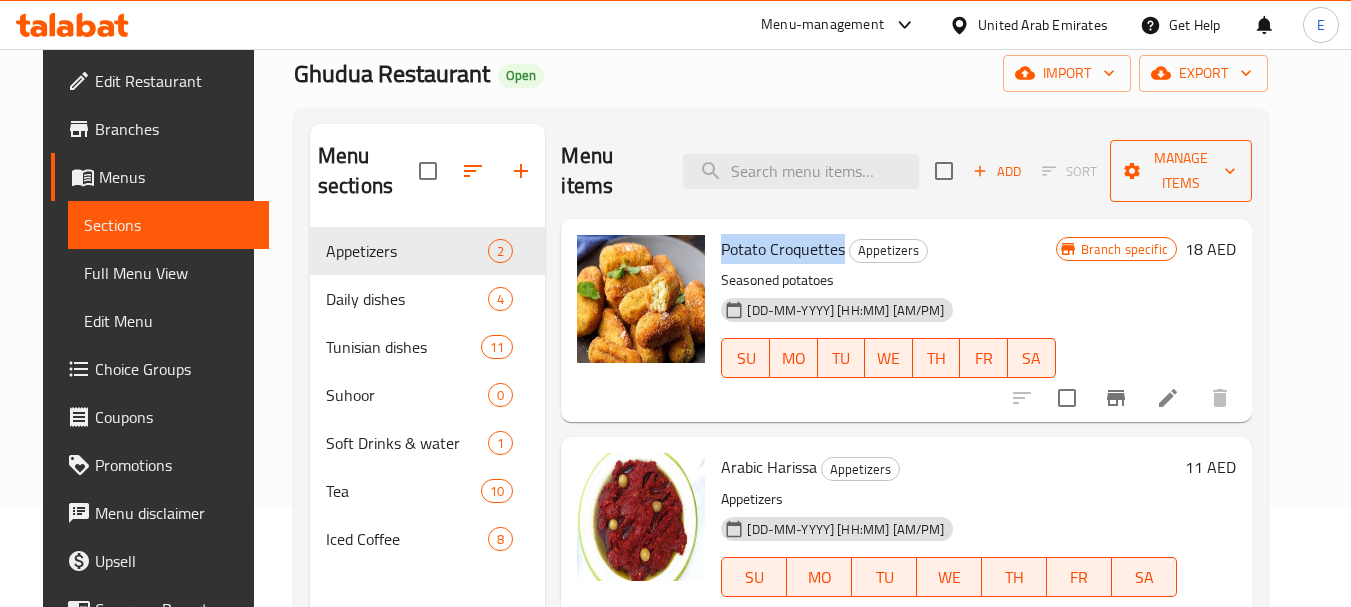click on "Manage items" at bounding box center [1180, 171] 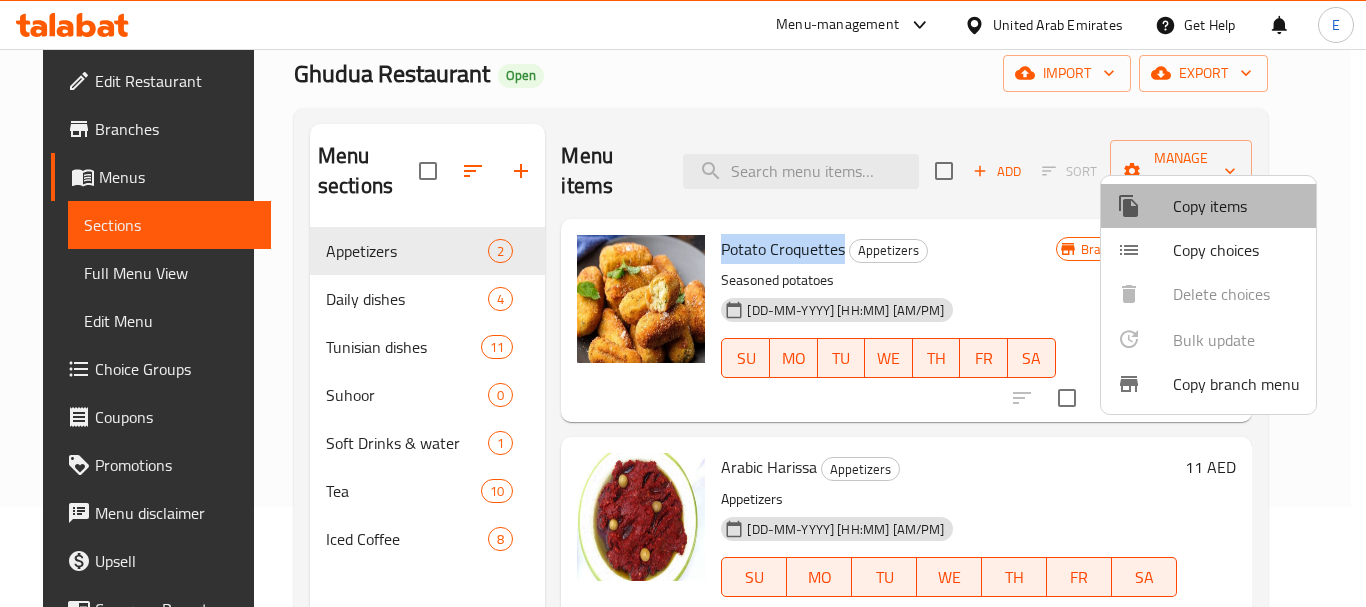 click on "Copy items" at bounding box center (1236, 206) 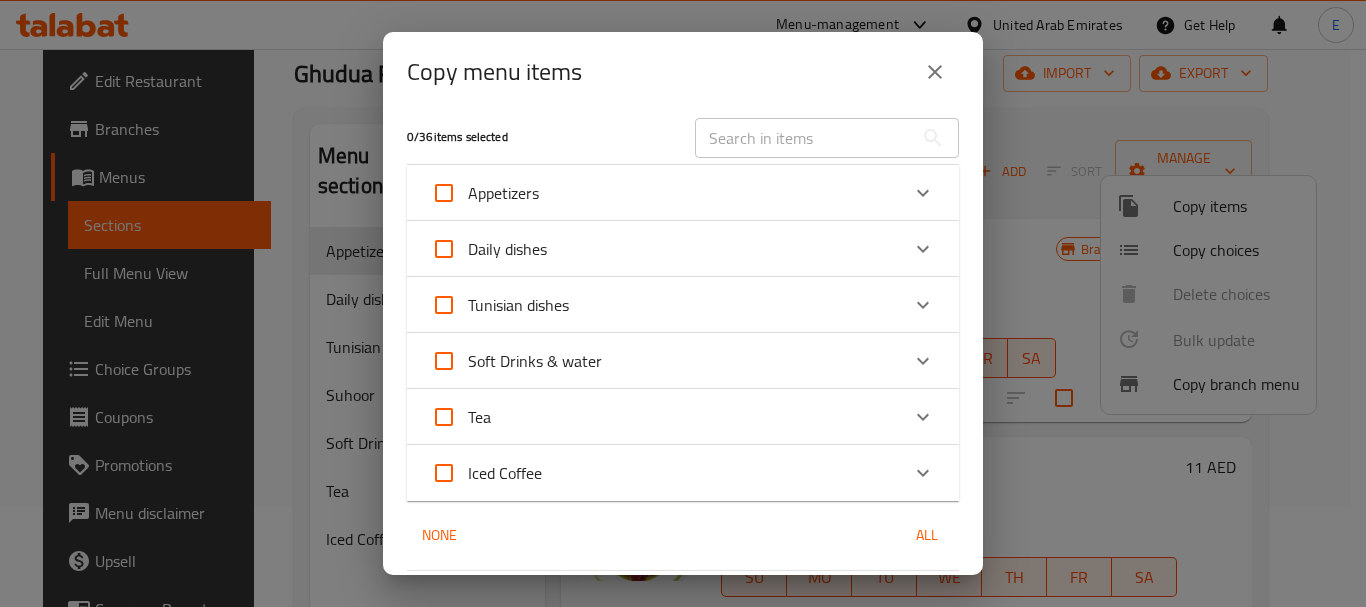 scroll, scrollTop: 0, scrollLeft: 0, axis: both 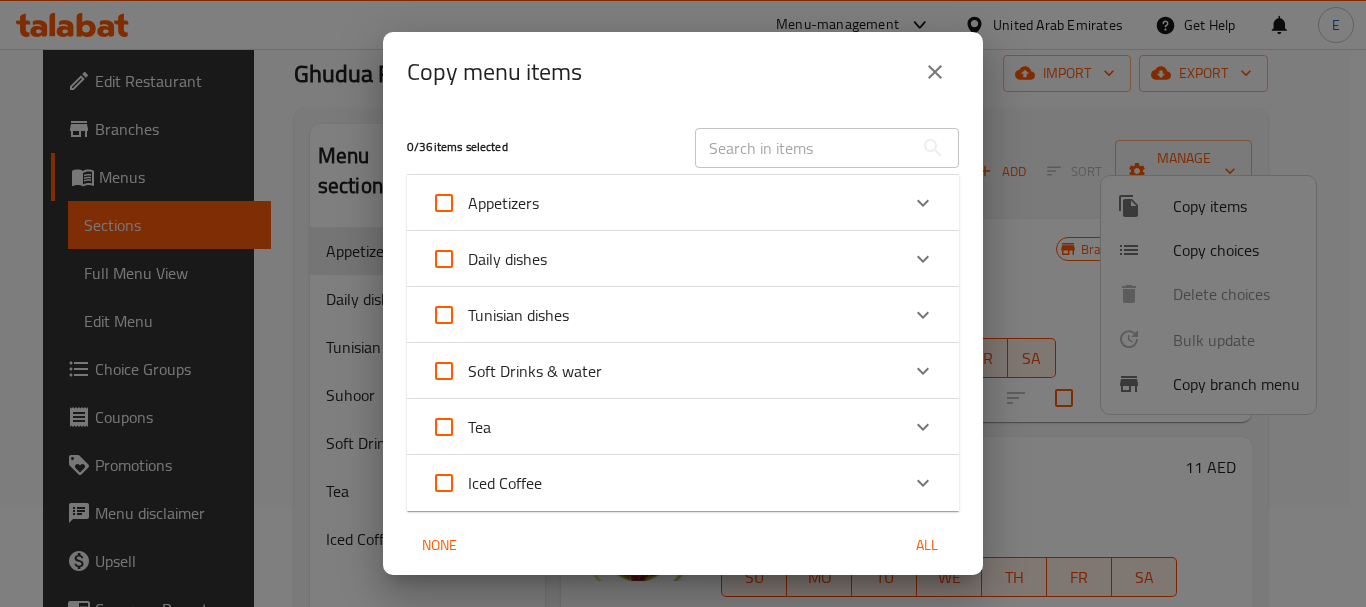 click 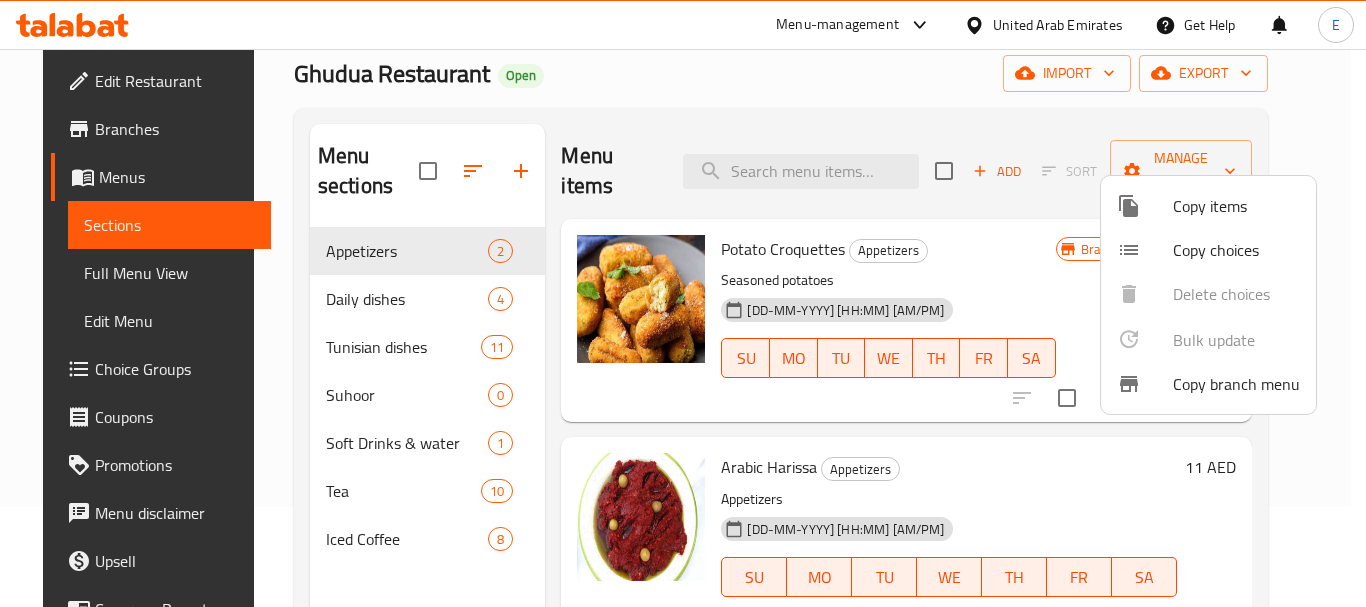 click at bounding box center (683, 303) 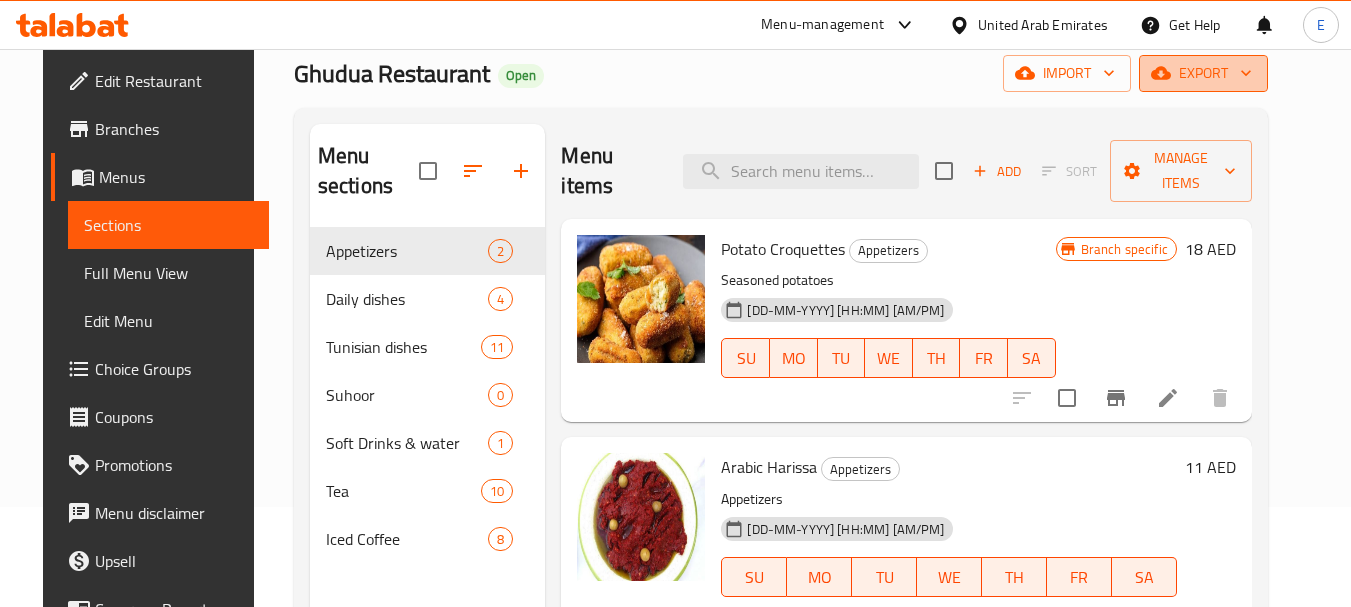 click on "export" at bounding box center [1203, 73] 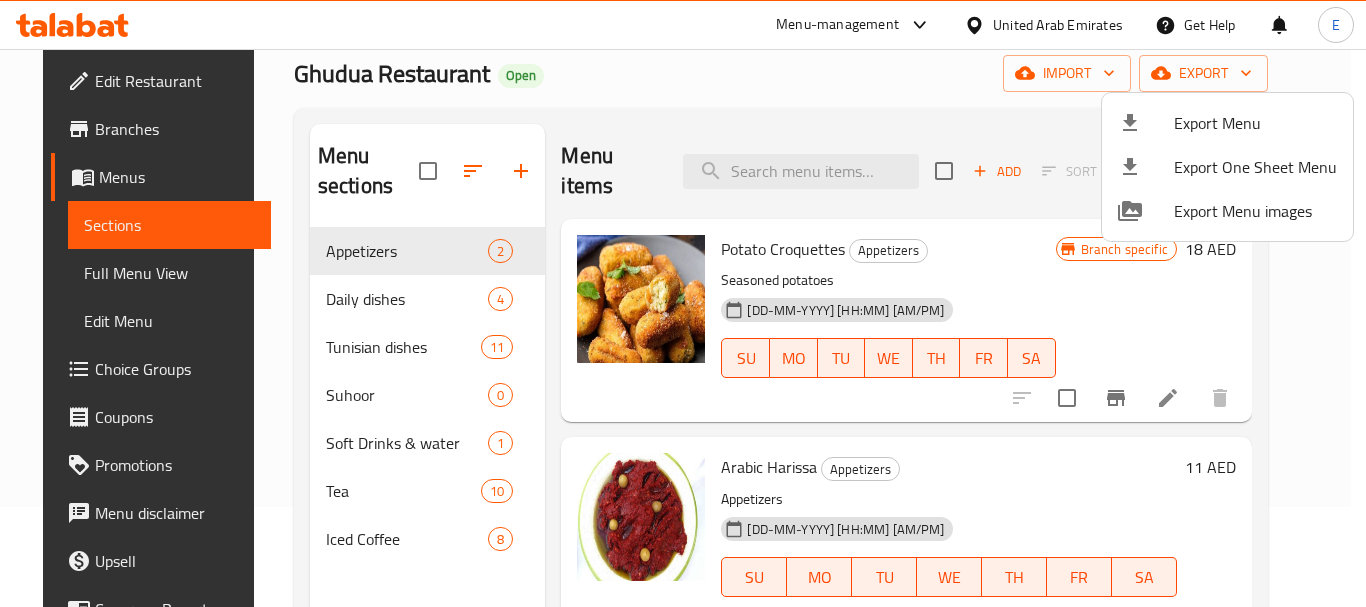 click at bounding box center [683, 303] 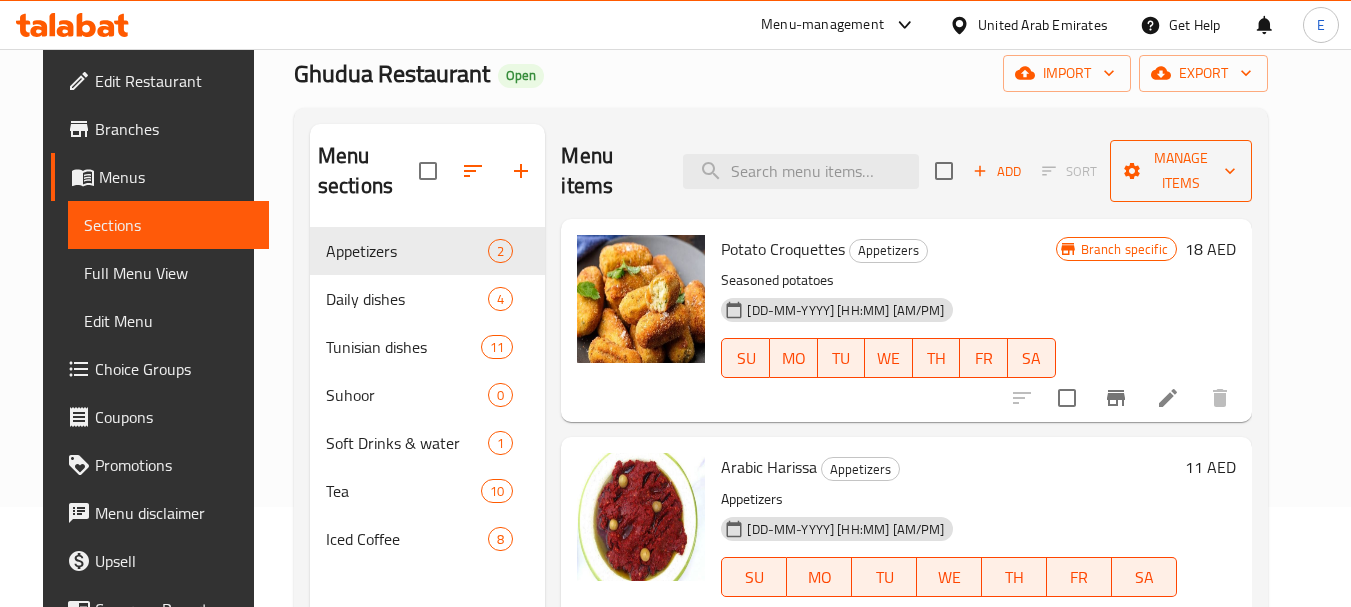 click on "Manage items" at bounding box center (1180, 171) 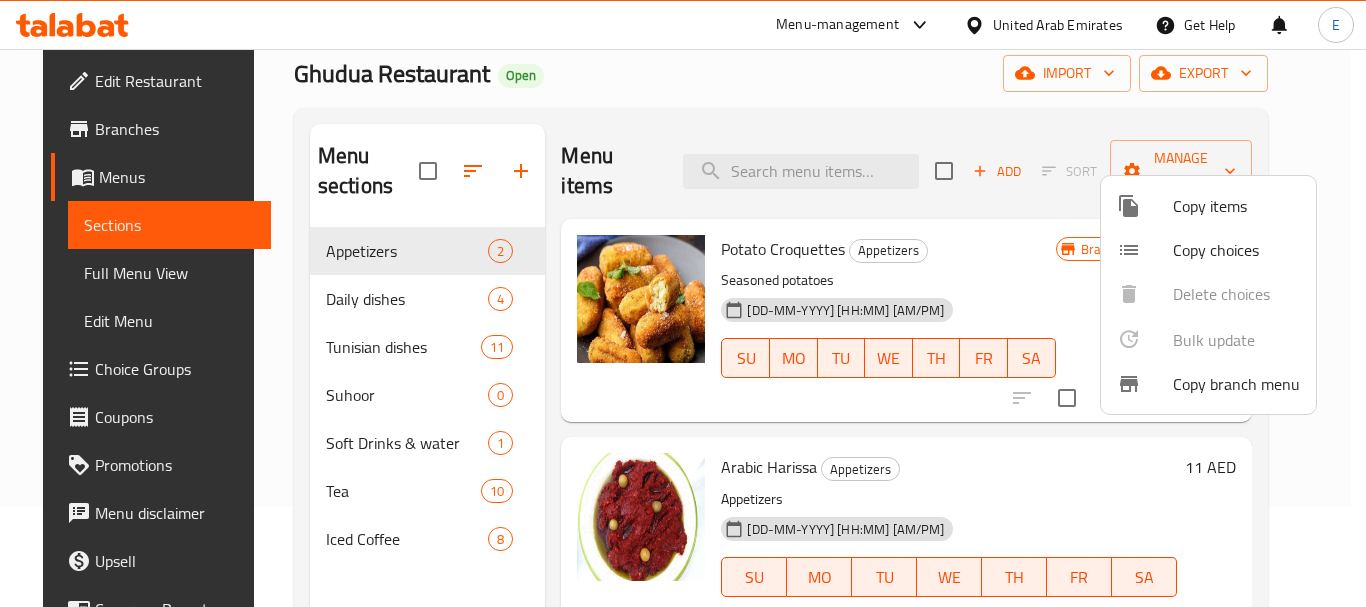 click at bounding box center (683, 303) 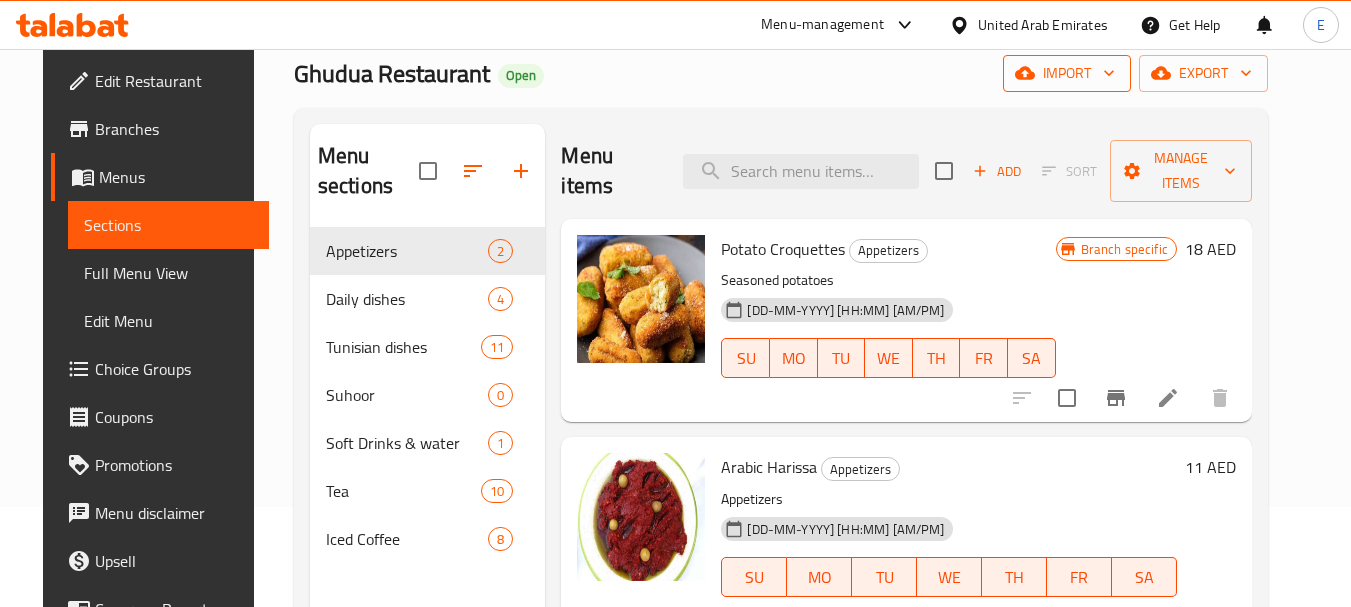 click on "import" at bounding box center [1067, 73] 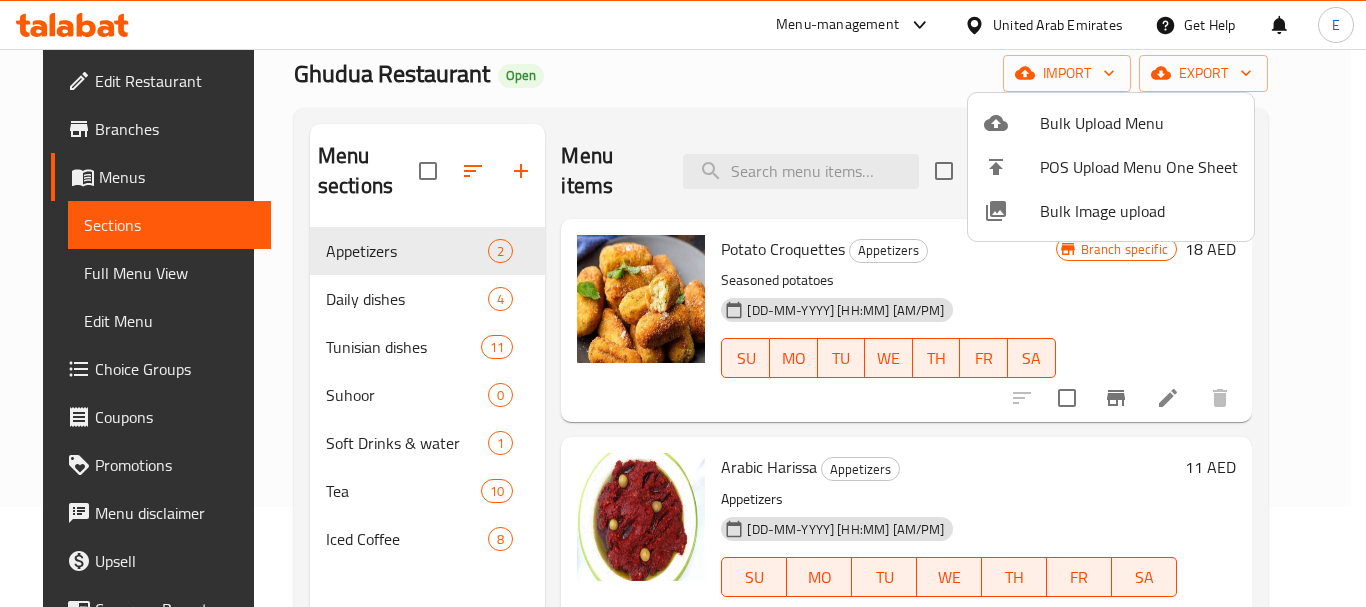 click at bounding box center [683, 303] 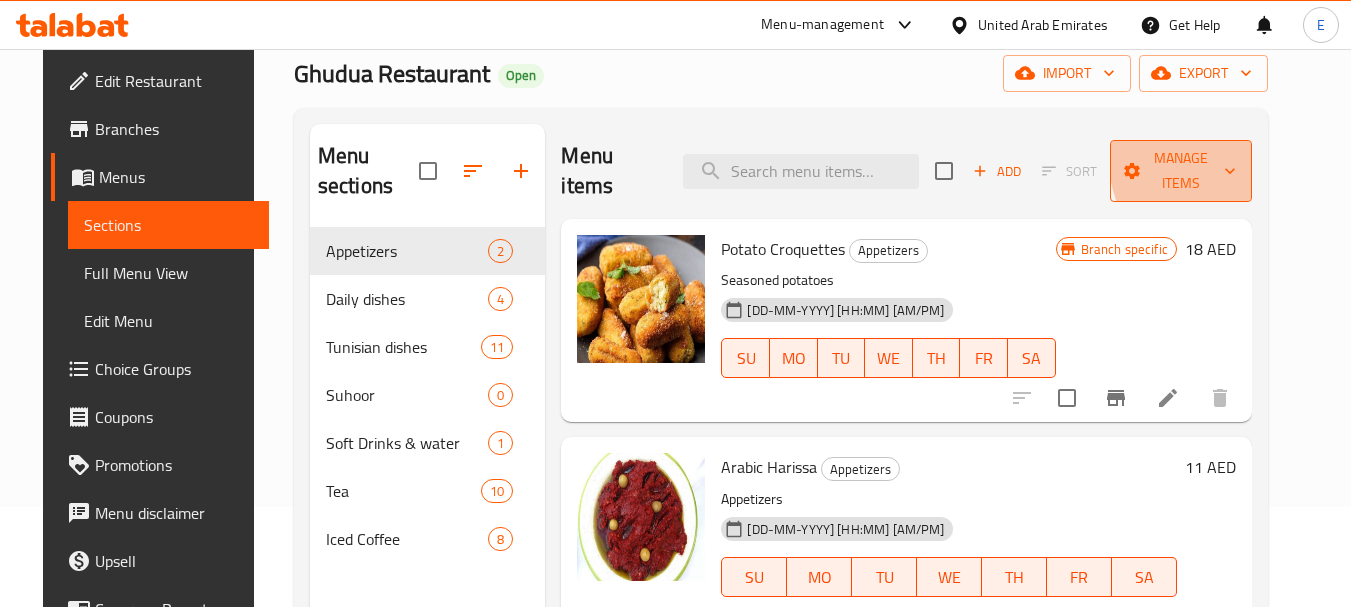 click 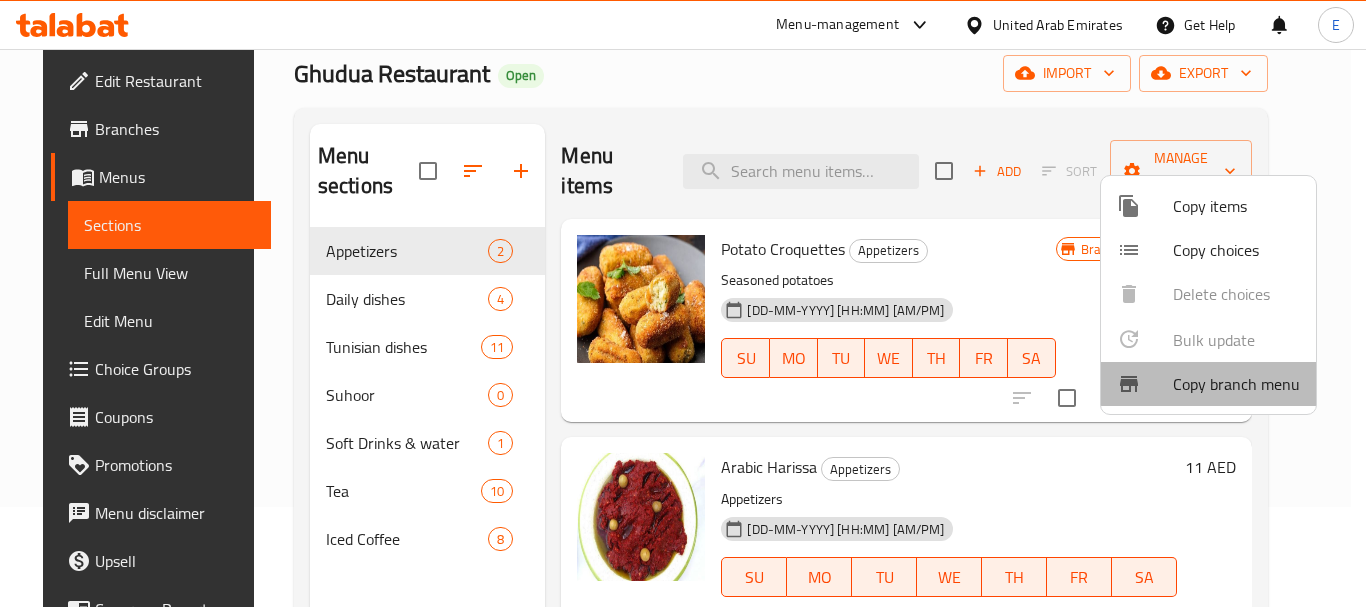 click on "Copy branch menu" at bounding box center (1236, 384) 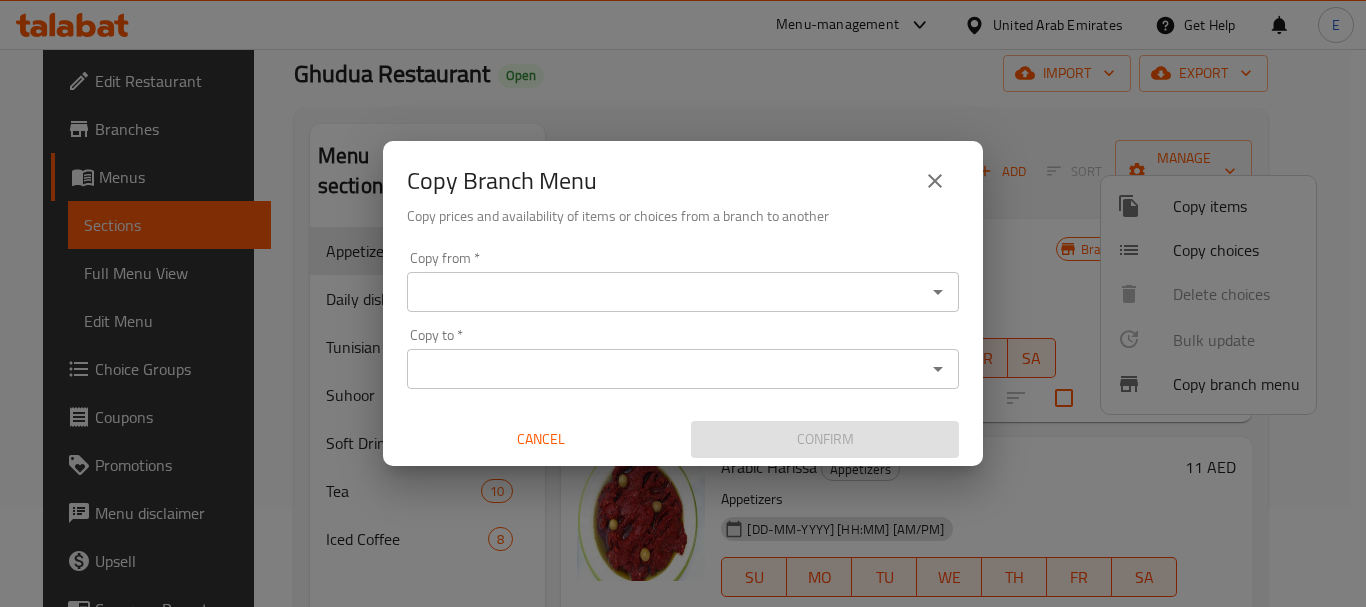 click on "Copy to   *" at bounding box center (666, 369) 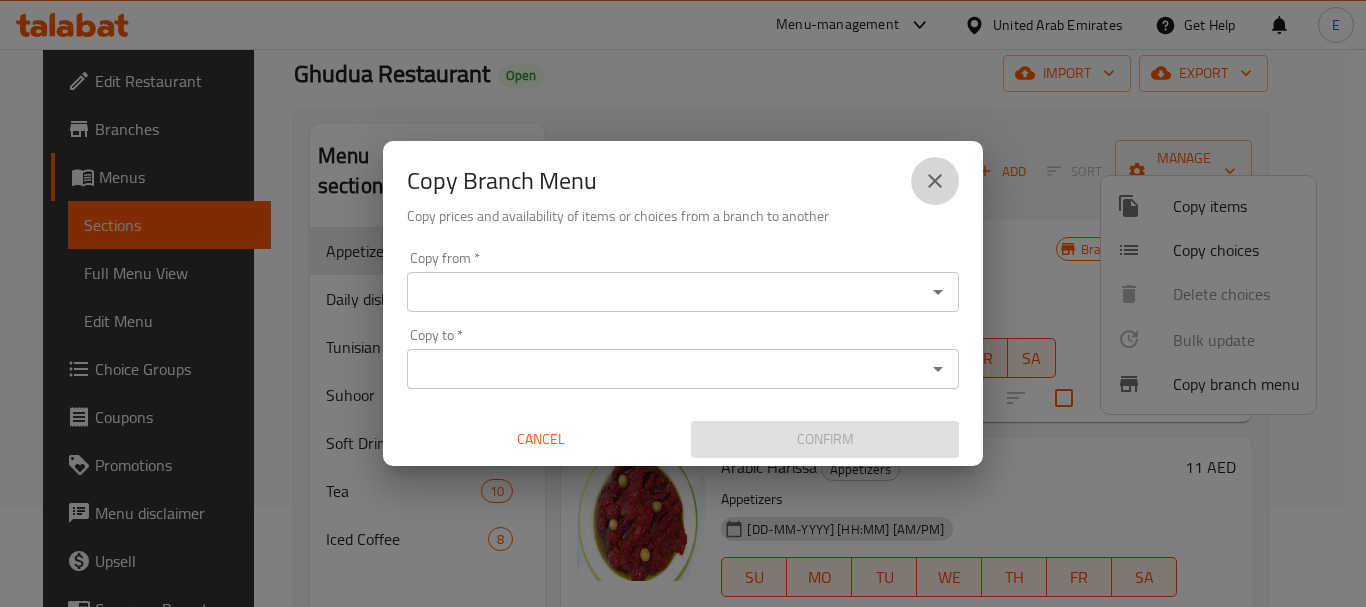 click 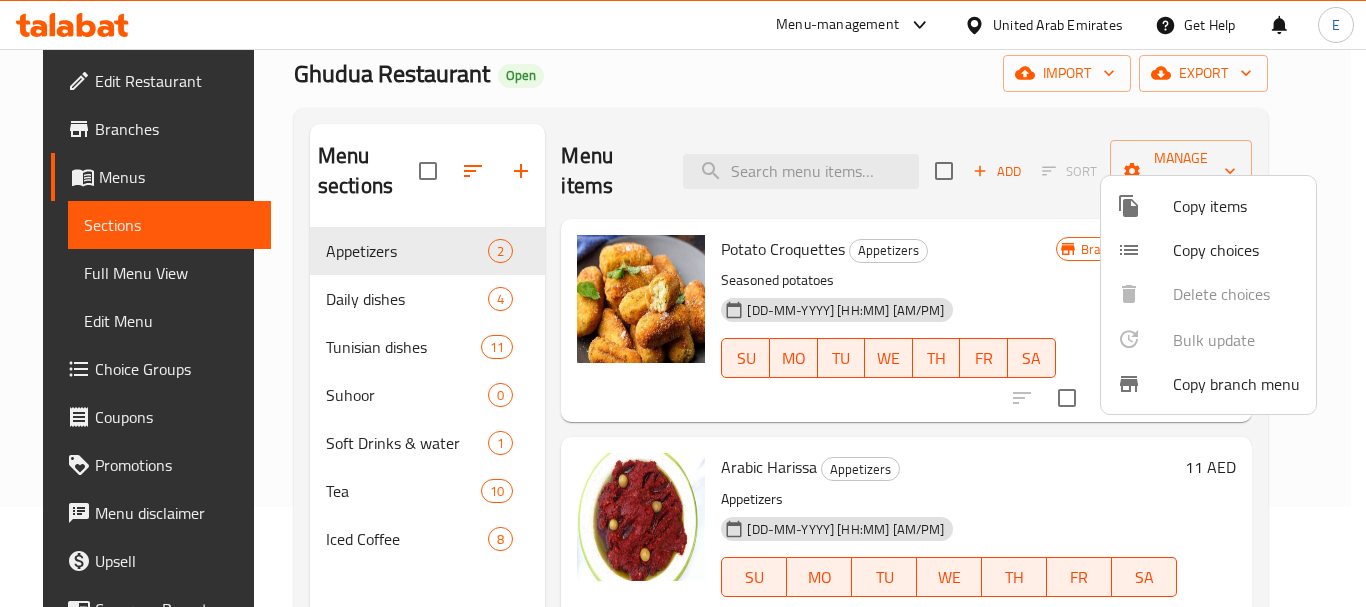 click at bounding box center (683, 303) 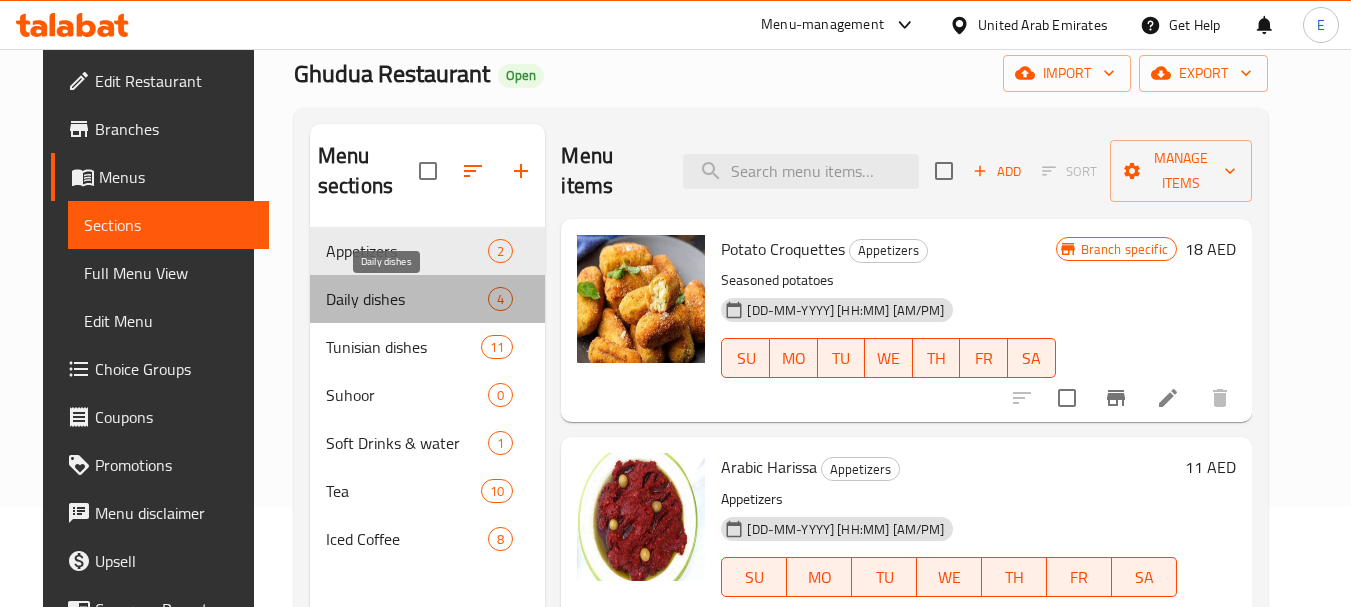 click on "Daily dishes" at bounding box center [407, 299] 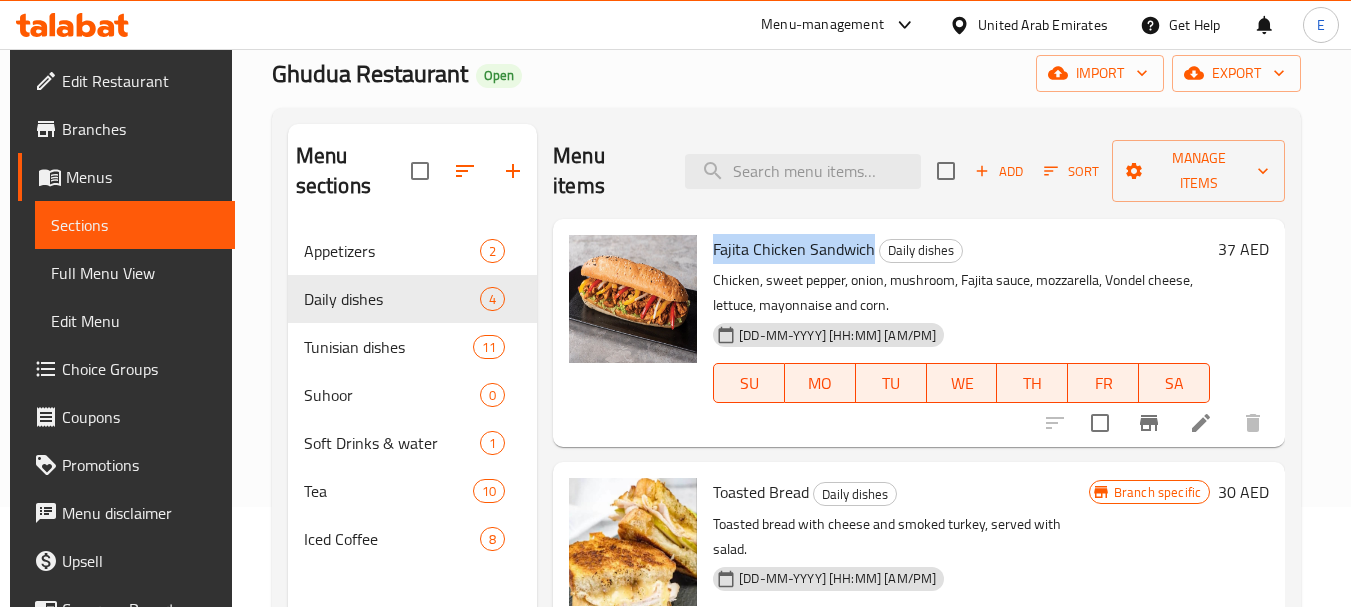 drag, startPoint x: 869, startPoint y: 252, endPoint x: 712, endPoint y: 253, distance: 157.00319 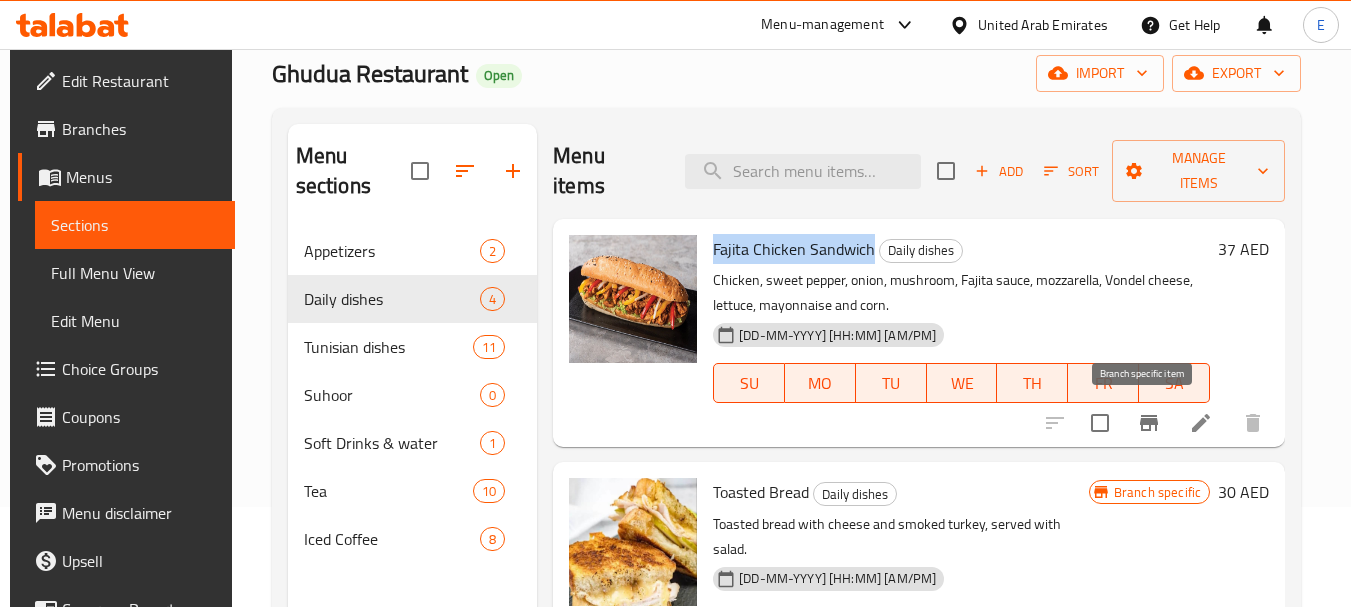 click at bounding box center (1149, 423) 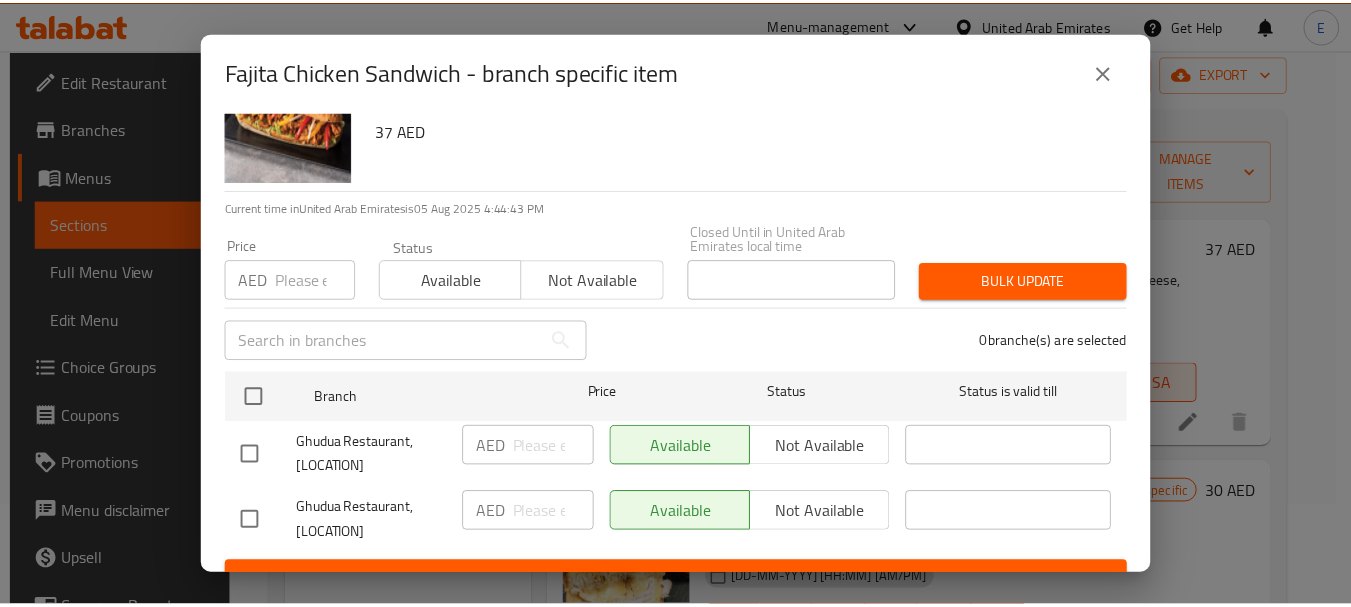 scroll, scrollTop: 99, scrollLeft: 0, axis: vertical 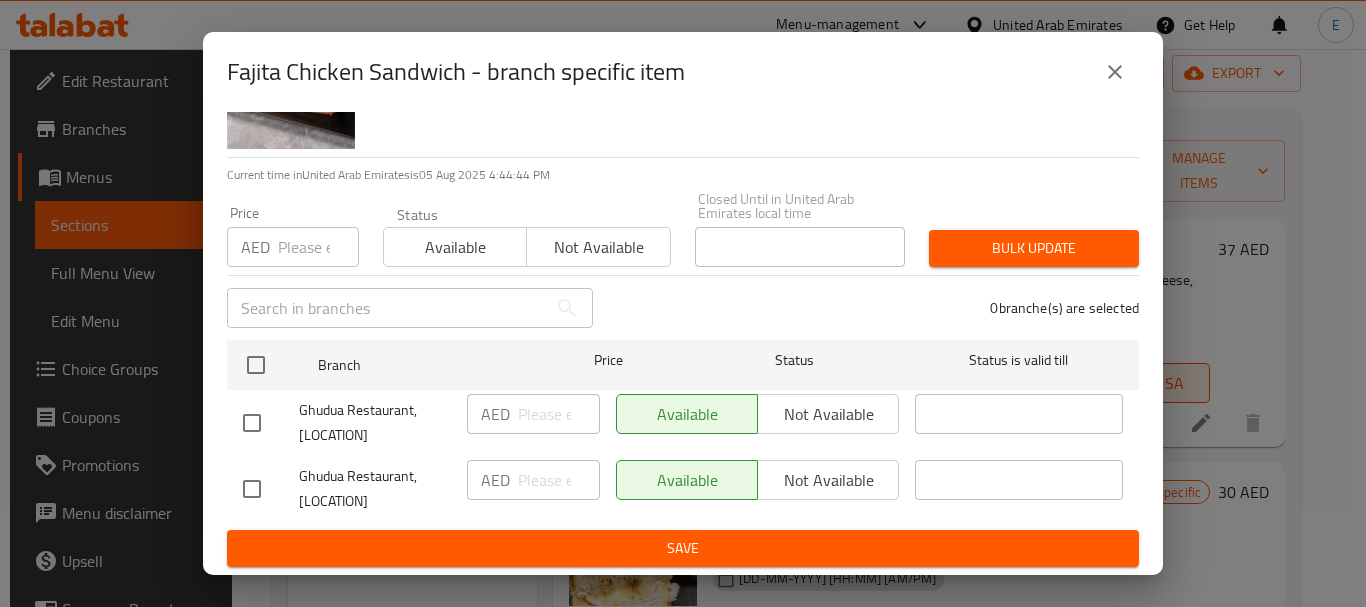 click 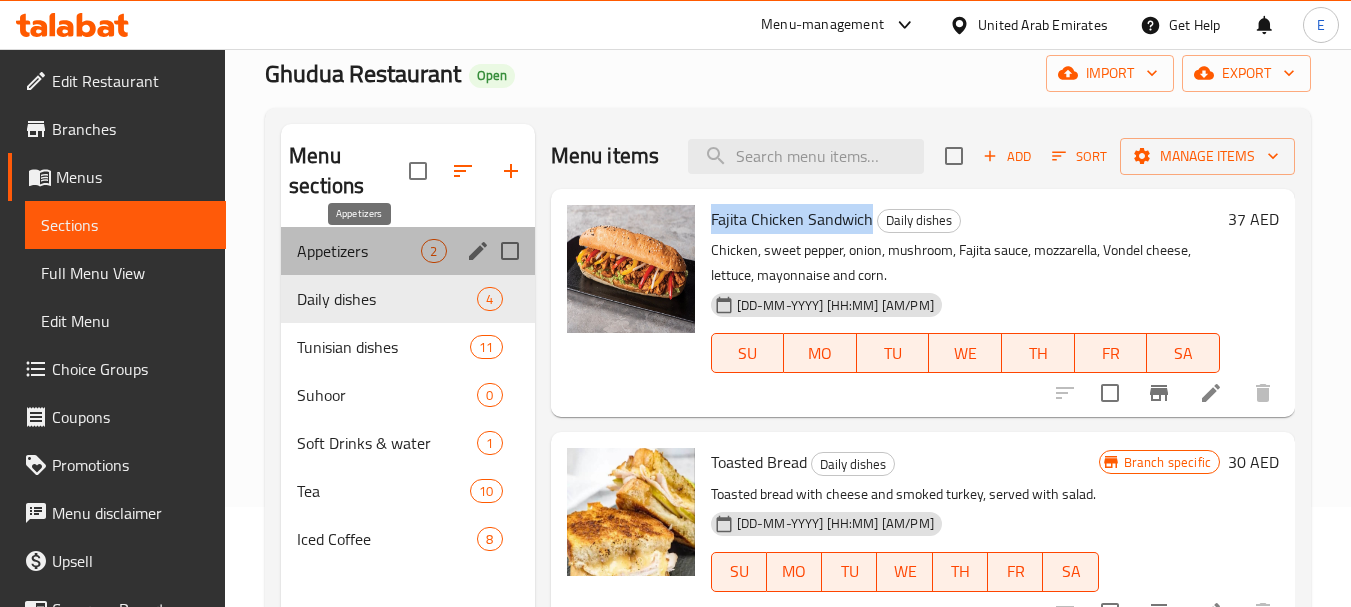 click on "Appetizers" at bounding box center (359, 251) 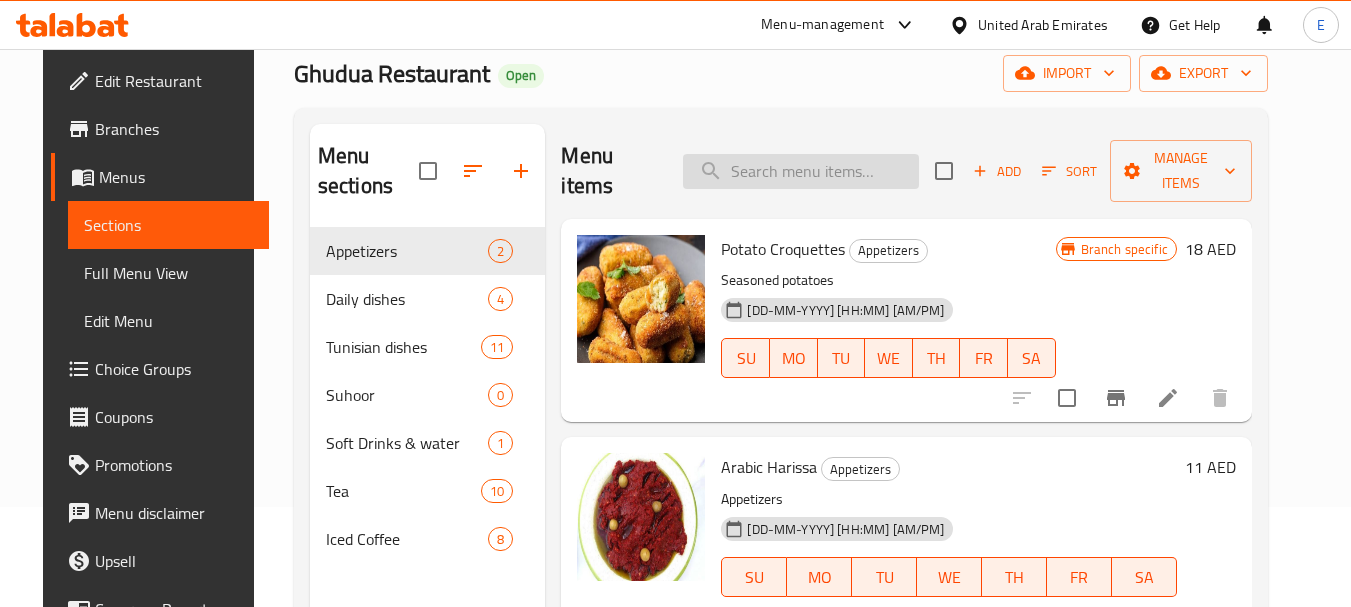 click at bounding box center (801, 171) 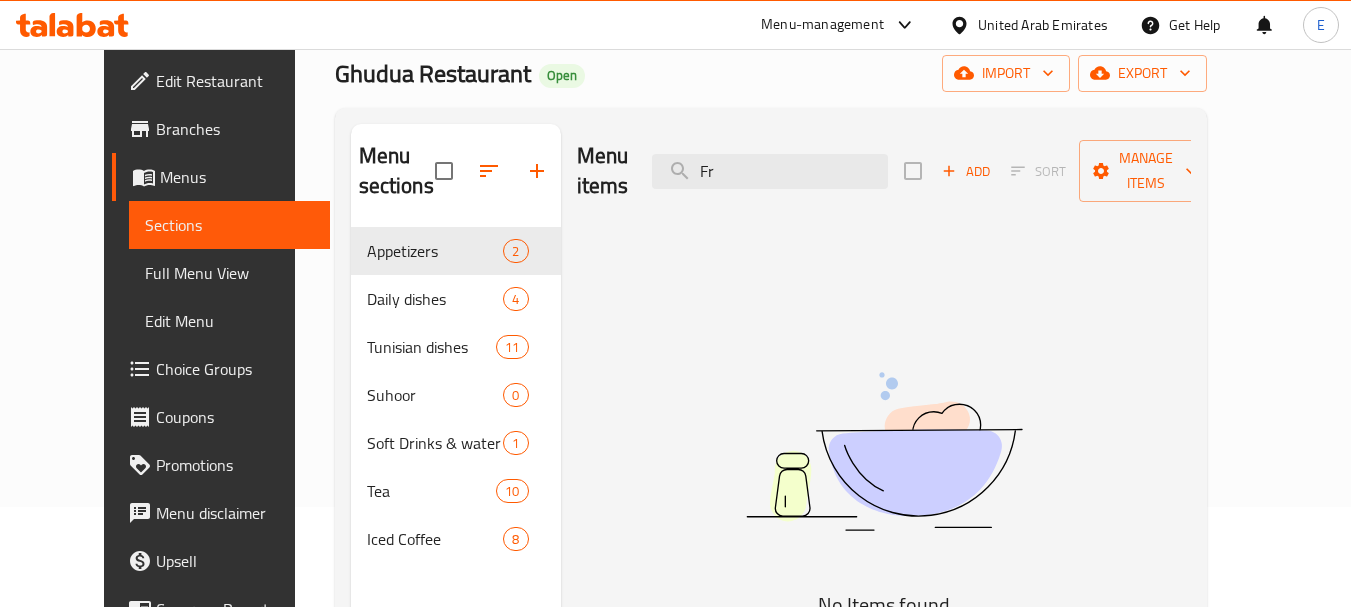 type on "F" 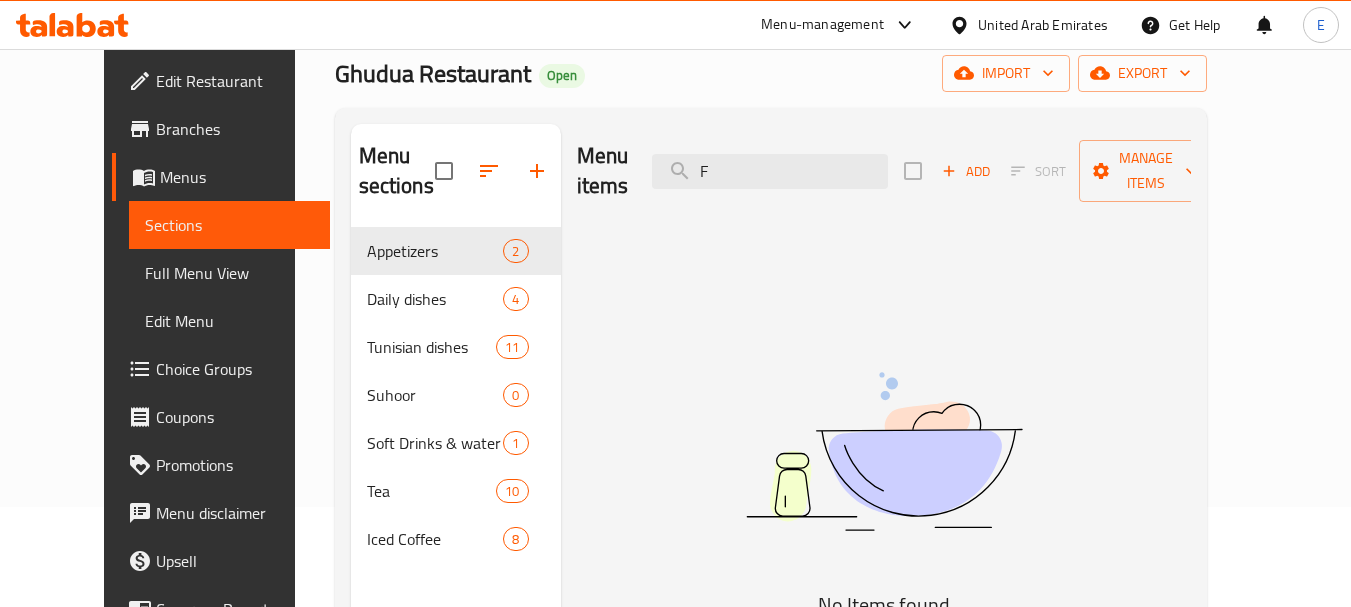 type 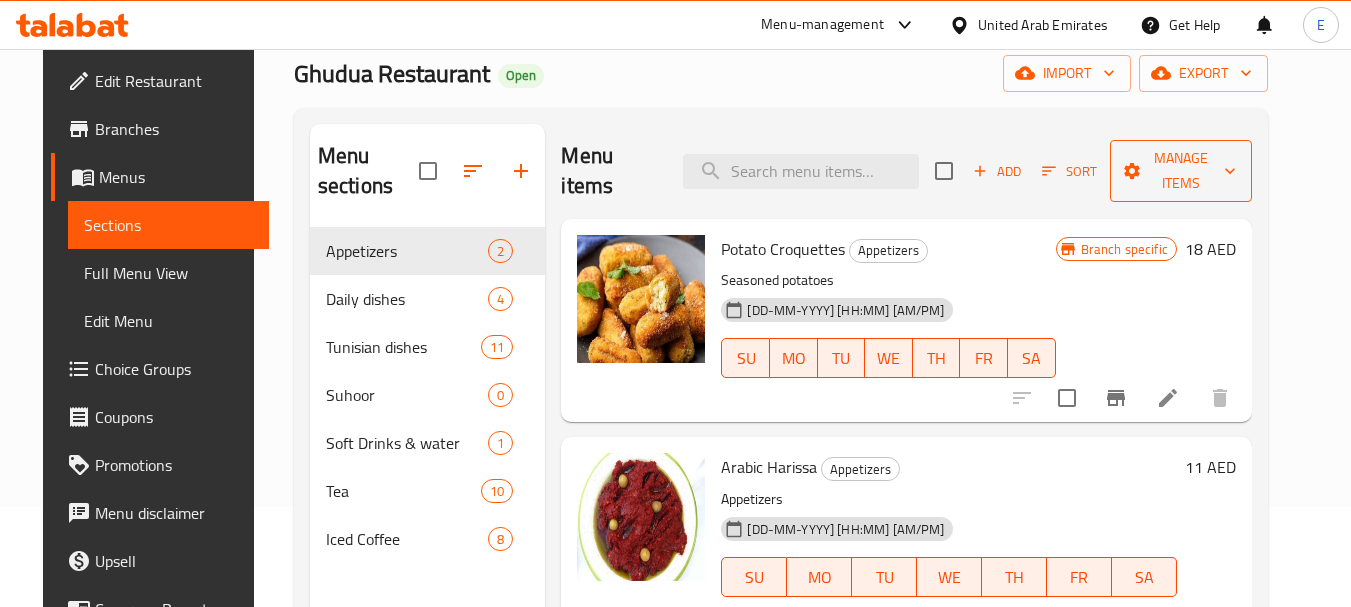 click on "Manage items" at bounding box center [1180, 171] 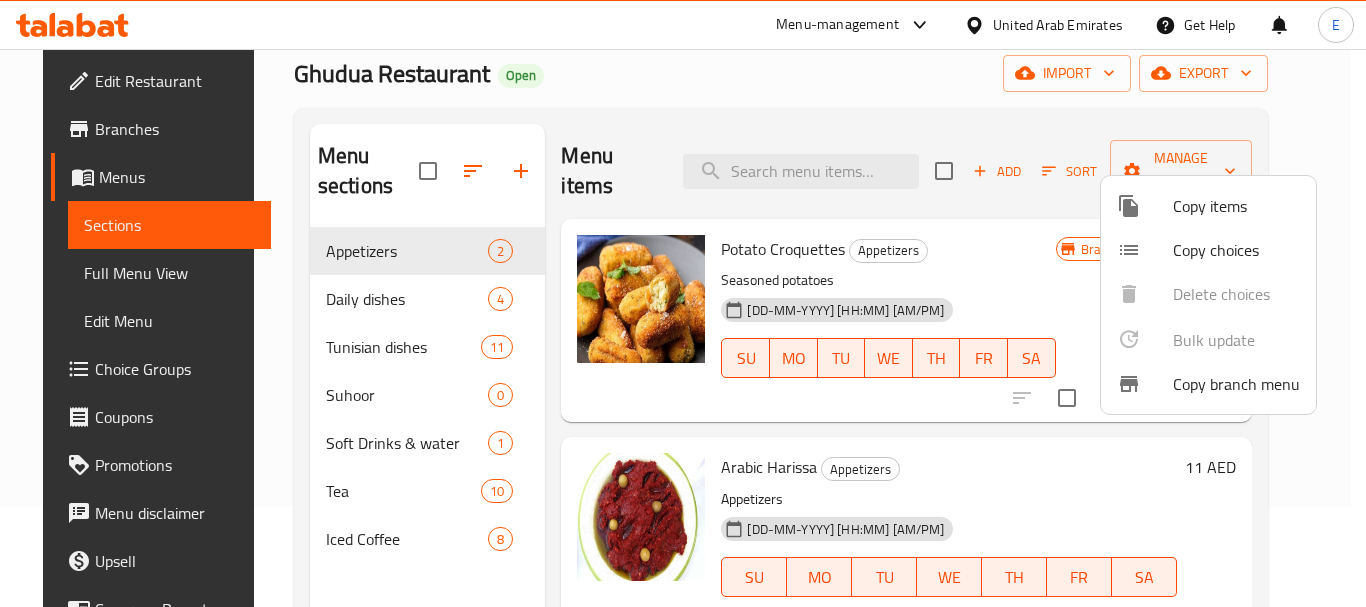 click at bounding box center [683, 303] 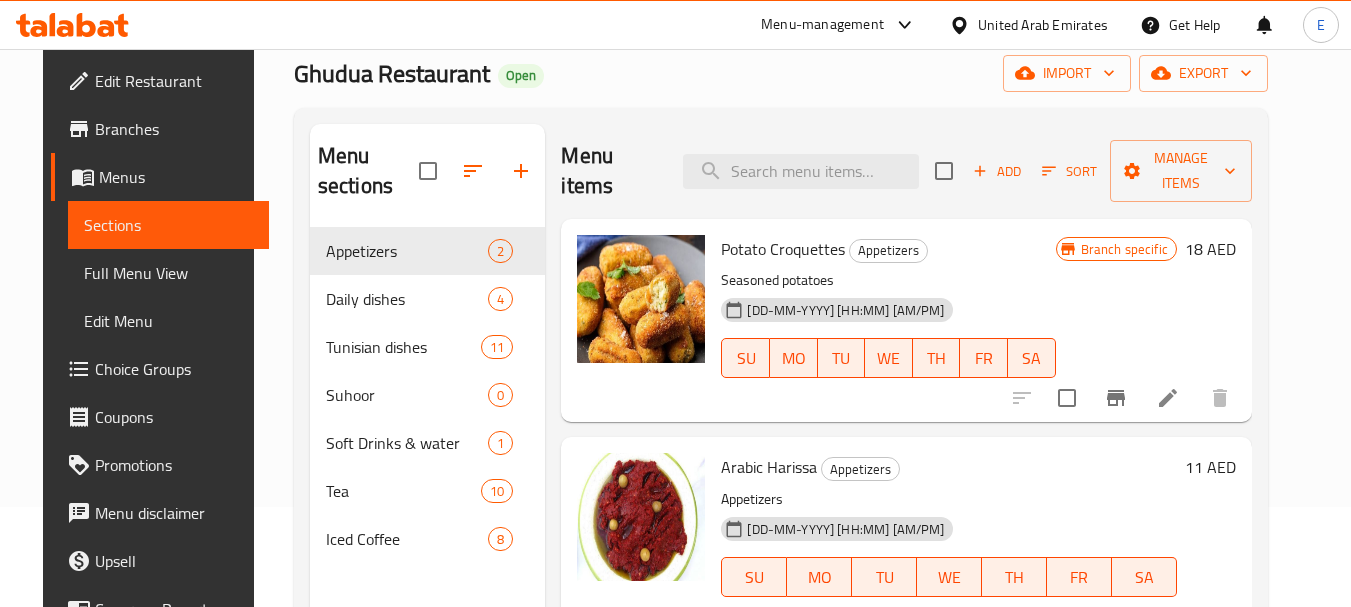 click on "export" at bounding box center [1203, 73] 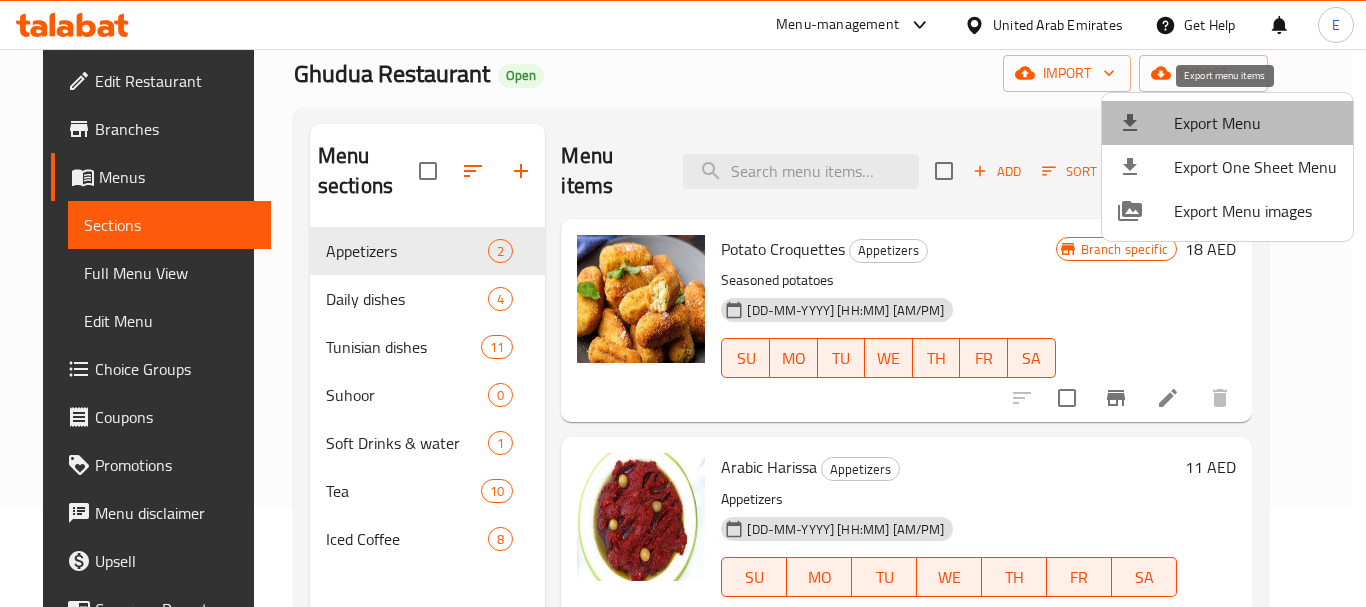 click on "Export Menu" at bounding box center [1255, 123] 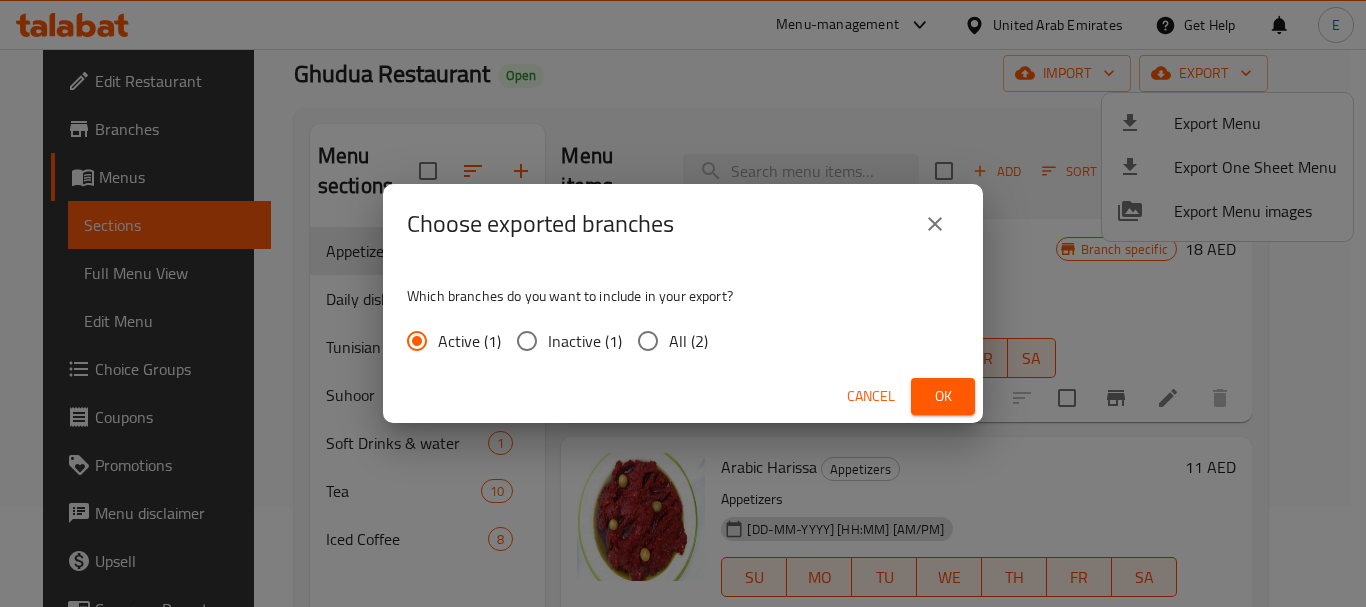 click on "Cancel" at bounding box center [871, 396] 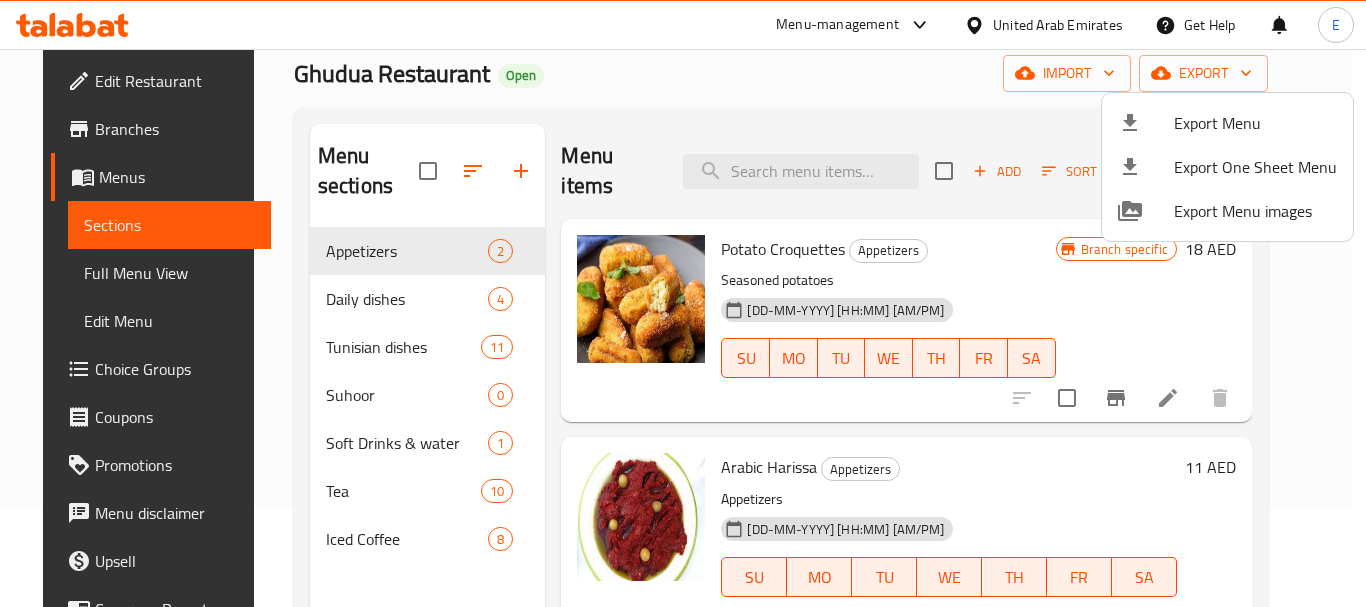 click at bounding box center [683, 303] 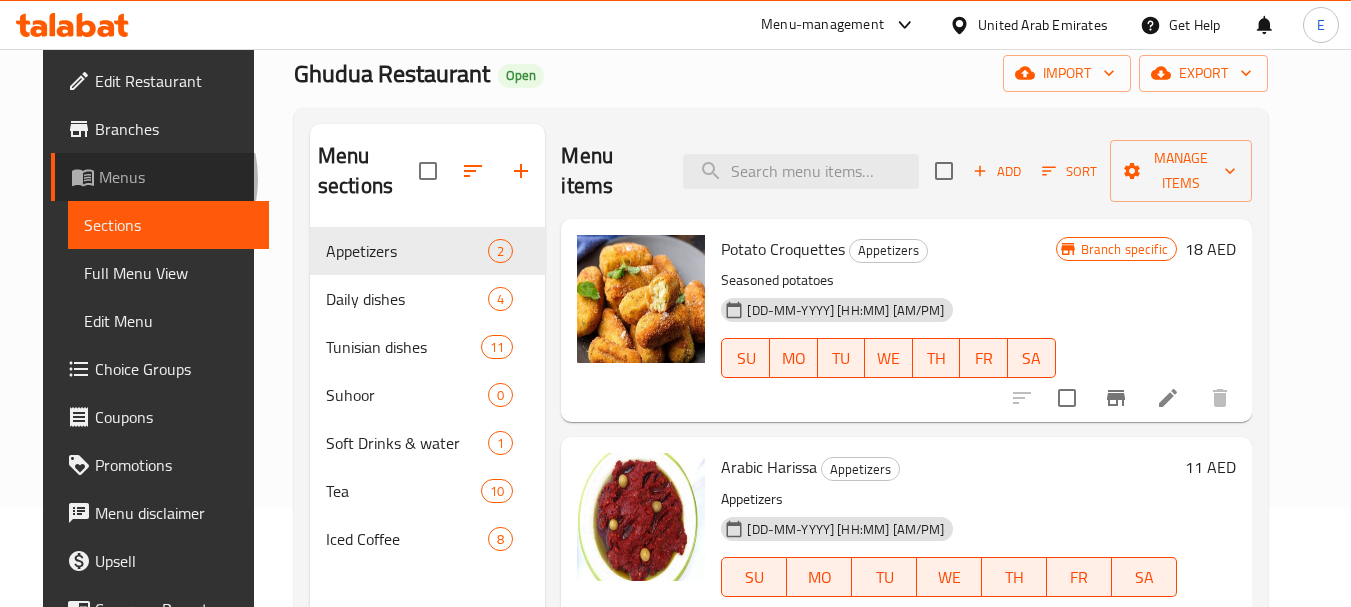 click on "Menus" at bounding box center (176, 177) 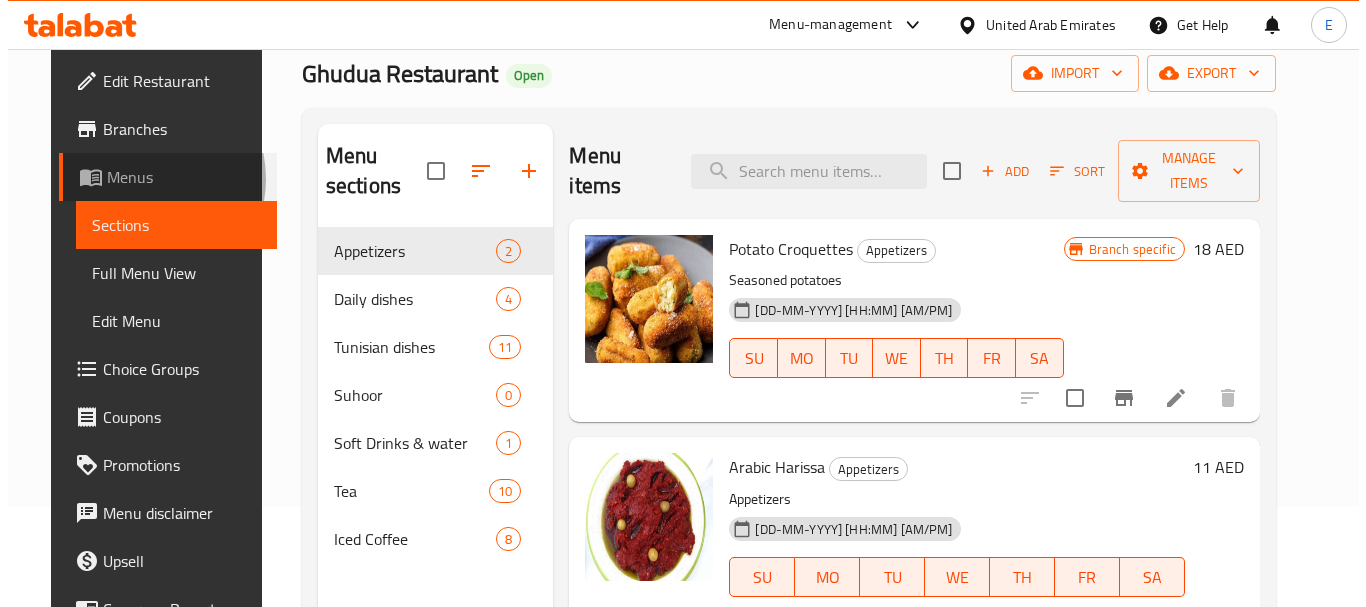 scroll, scrollTop: 0, scrollLeft: 0, axis: both 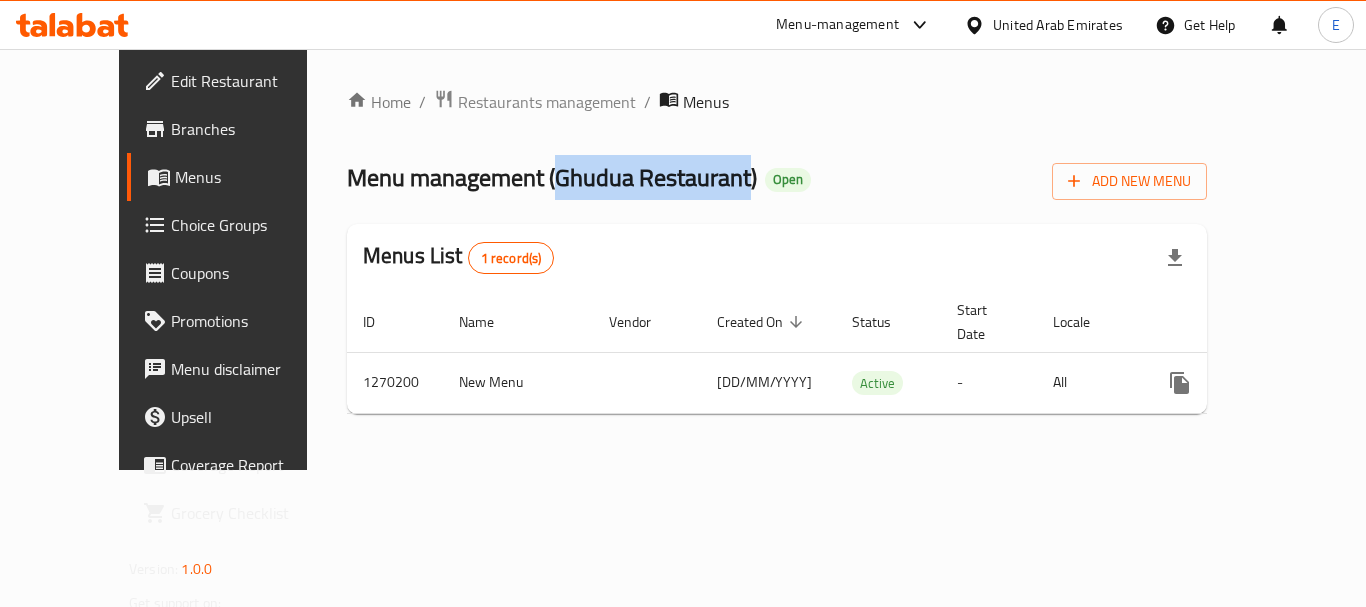 drag, startPoint x: 479, startPoint y: 180, endPoint x: 672, endPoint y: 181, distance: 193.0026 